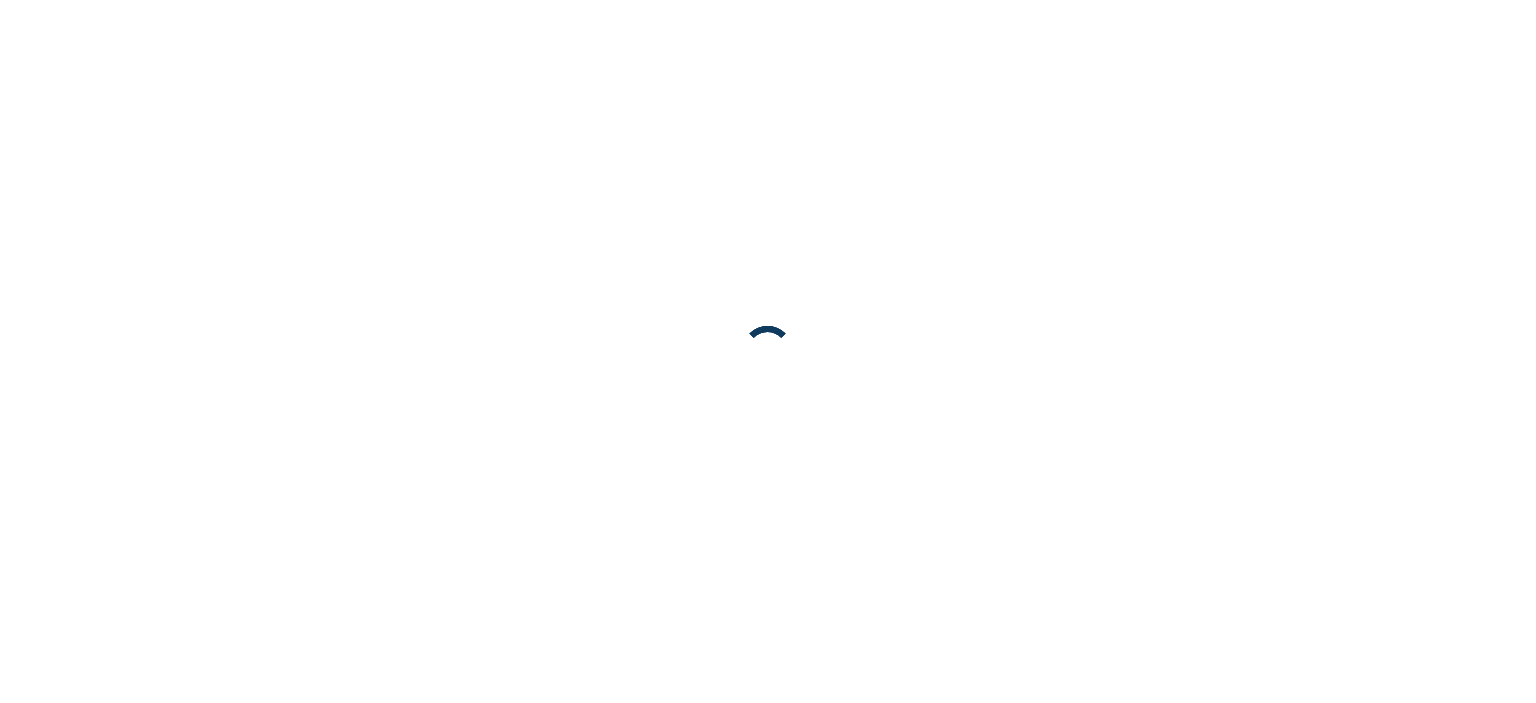 scroll, scrollTop: 0, scrollLeft: 0, axis: both 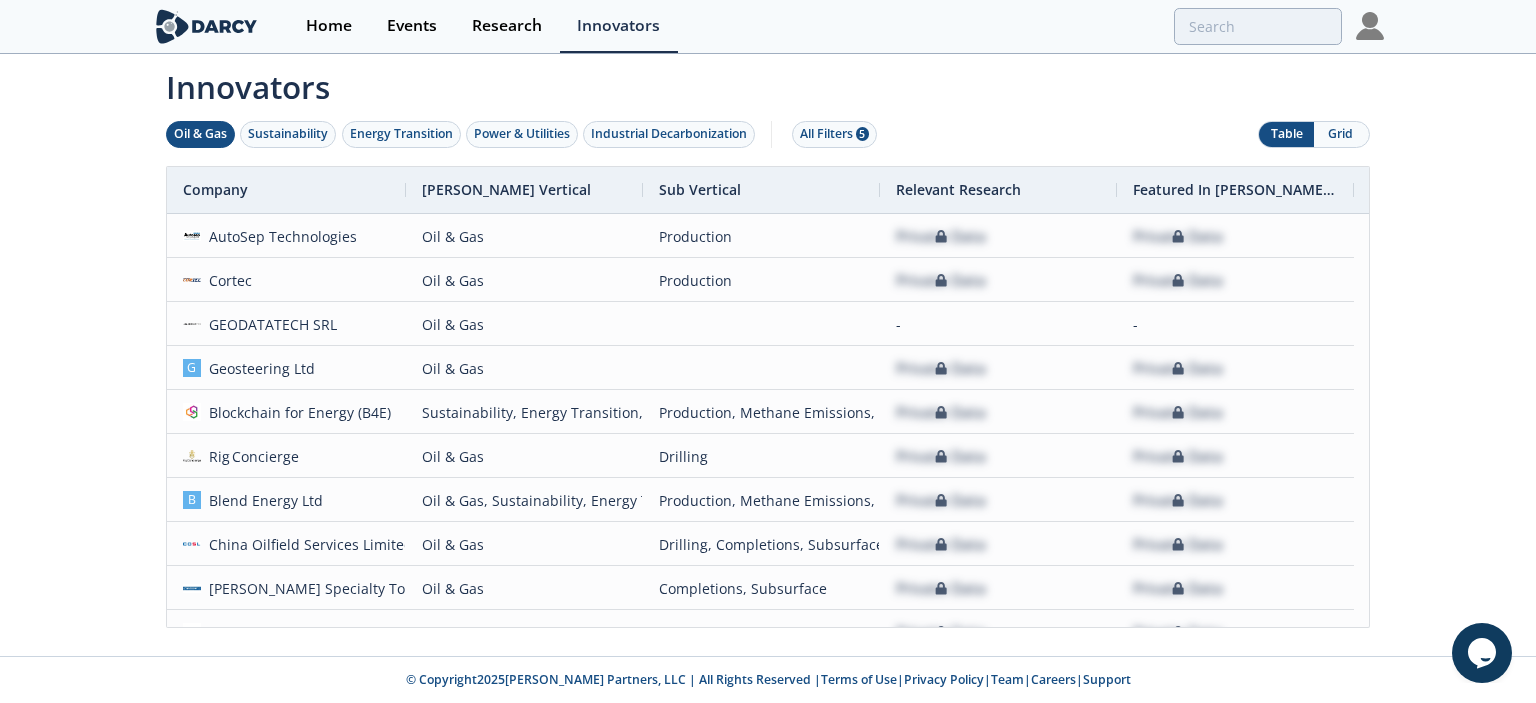 click on "Grid" at bounding box center (1341, 134) 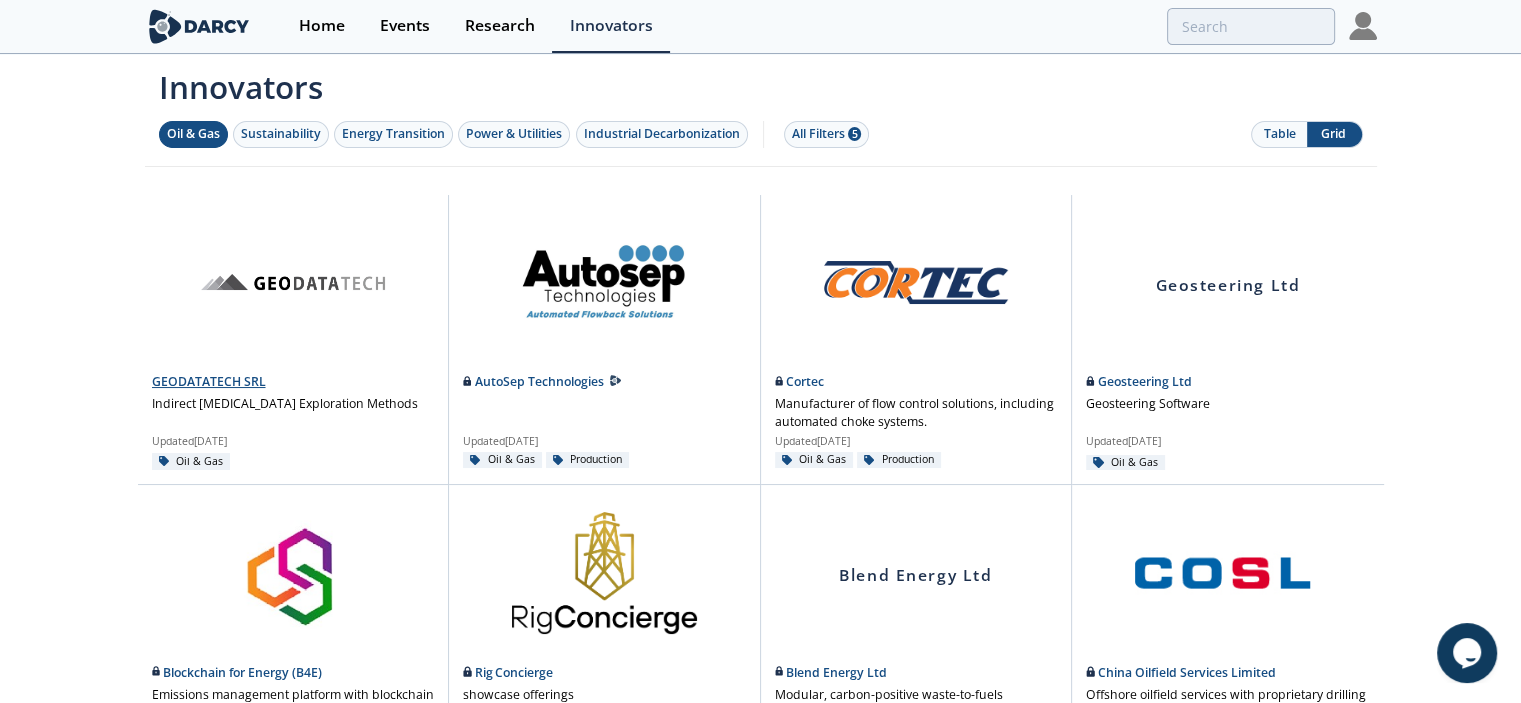 click at bounding box center [293, 279] 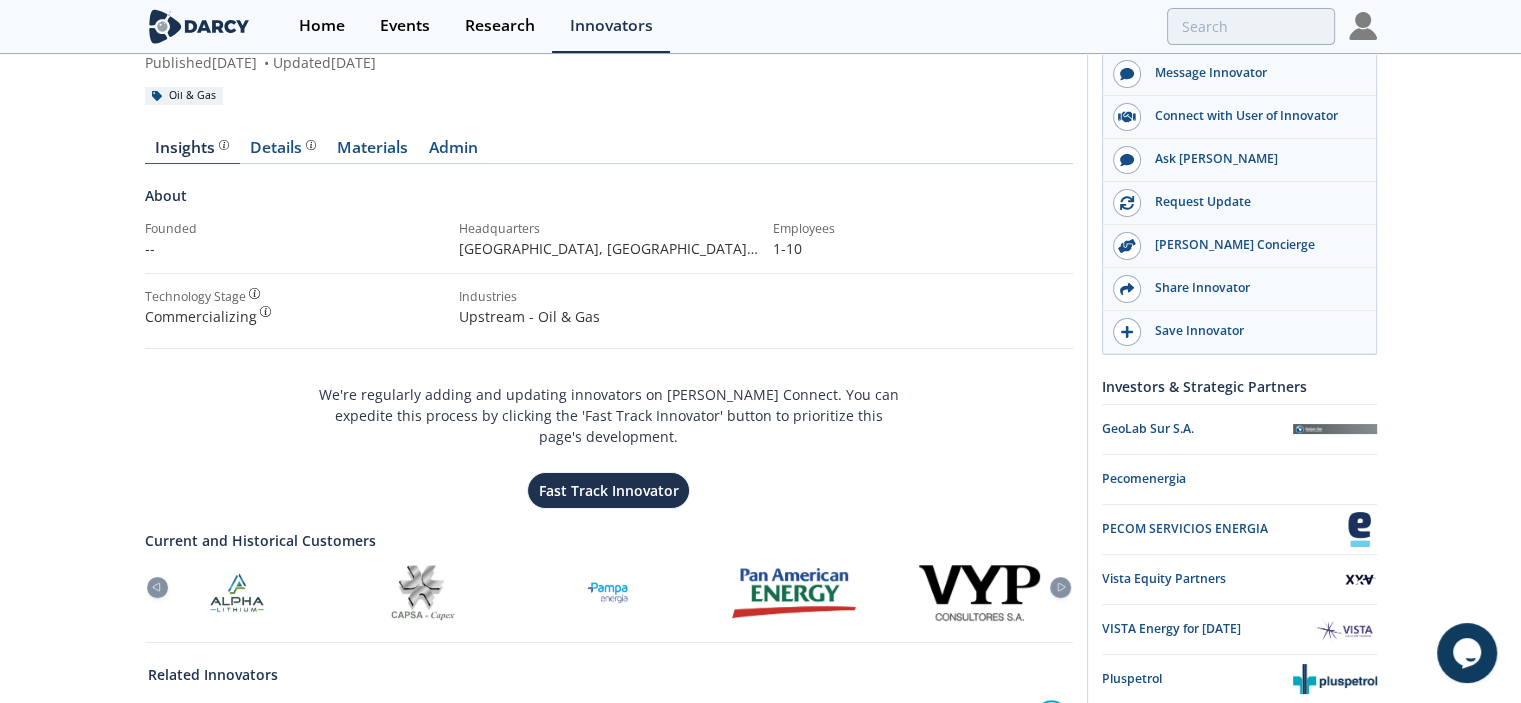 scroll, scrollTop: 300, scrollLeft: 0, axis: vertical 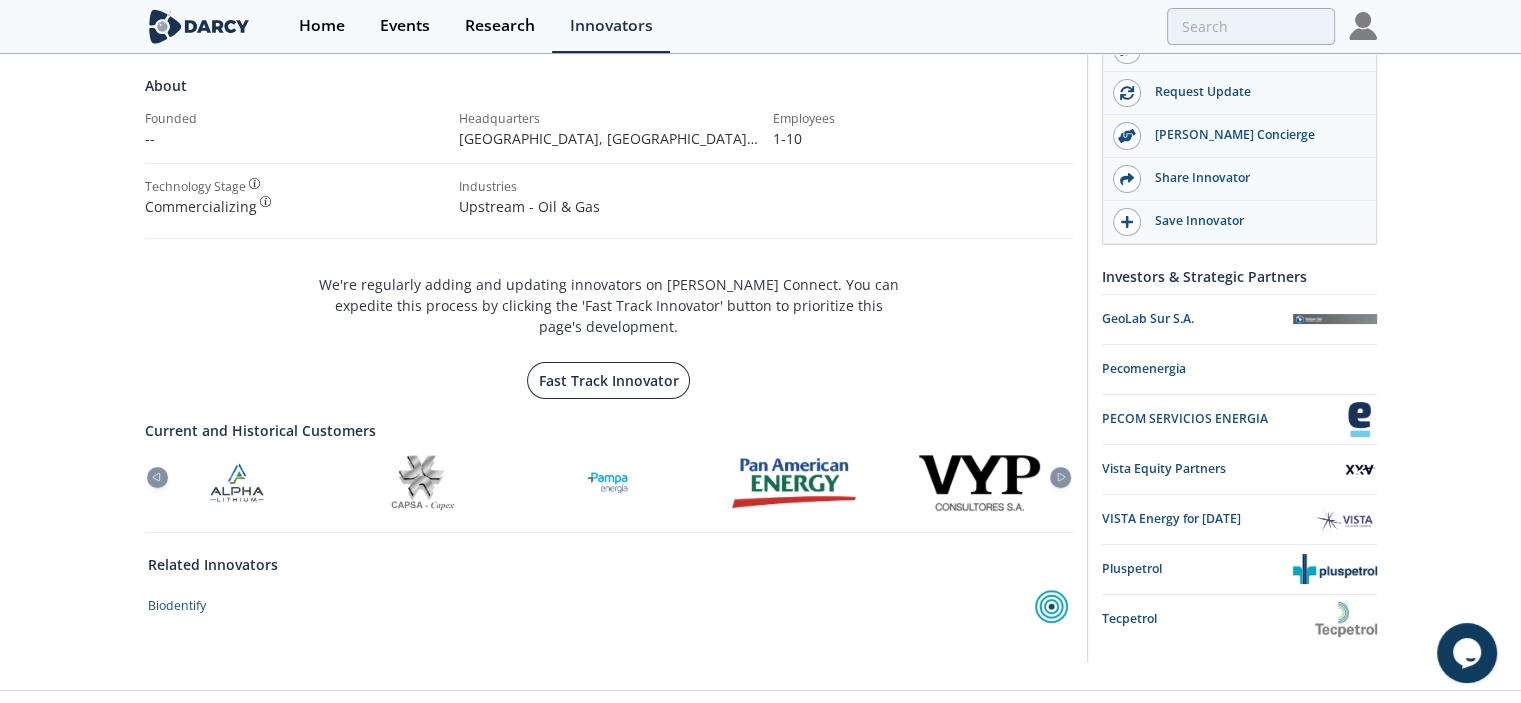click on "Fast Track Innovator" at bounding box center [608, 380] 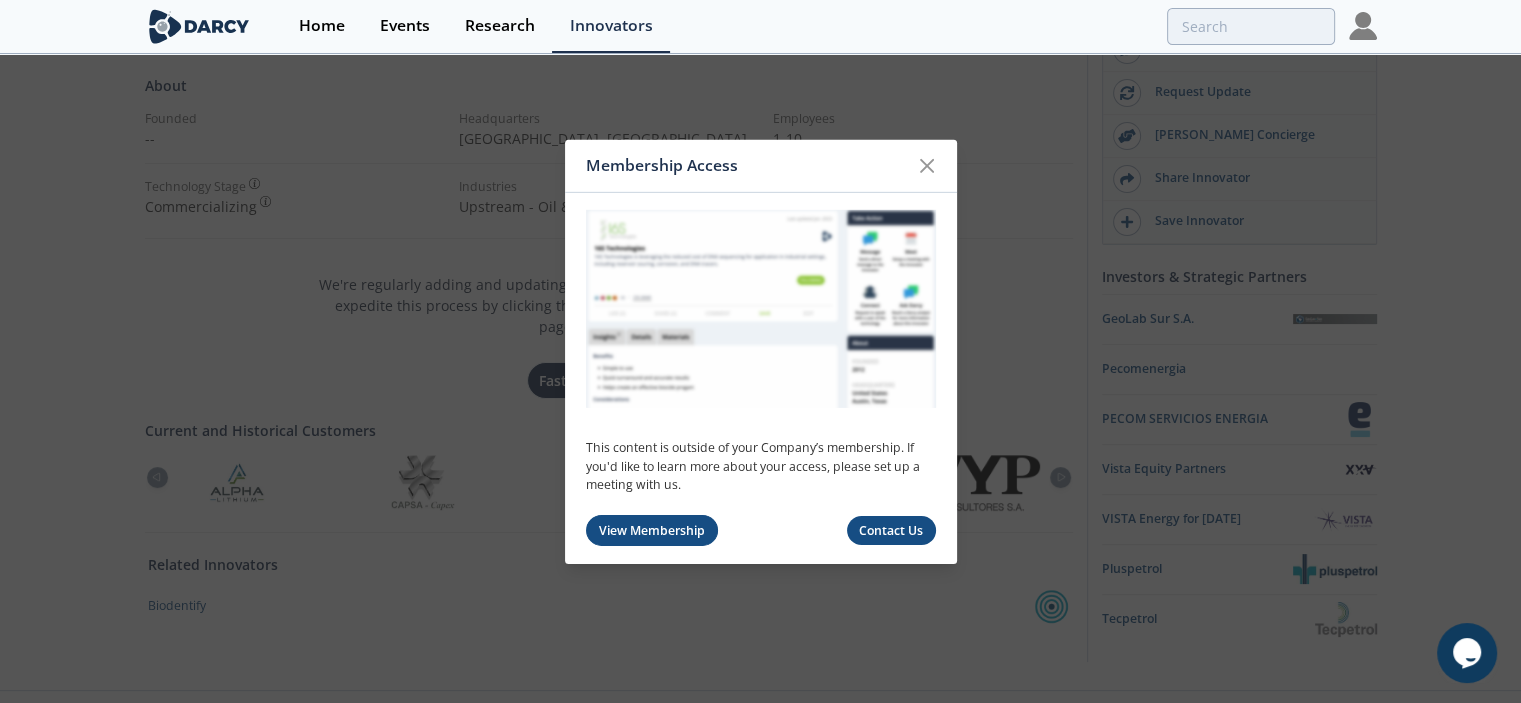 click on "View Membership" at bounding box center (652, 530) 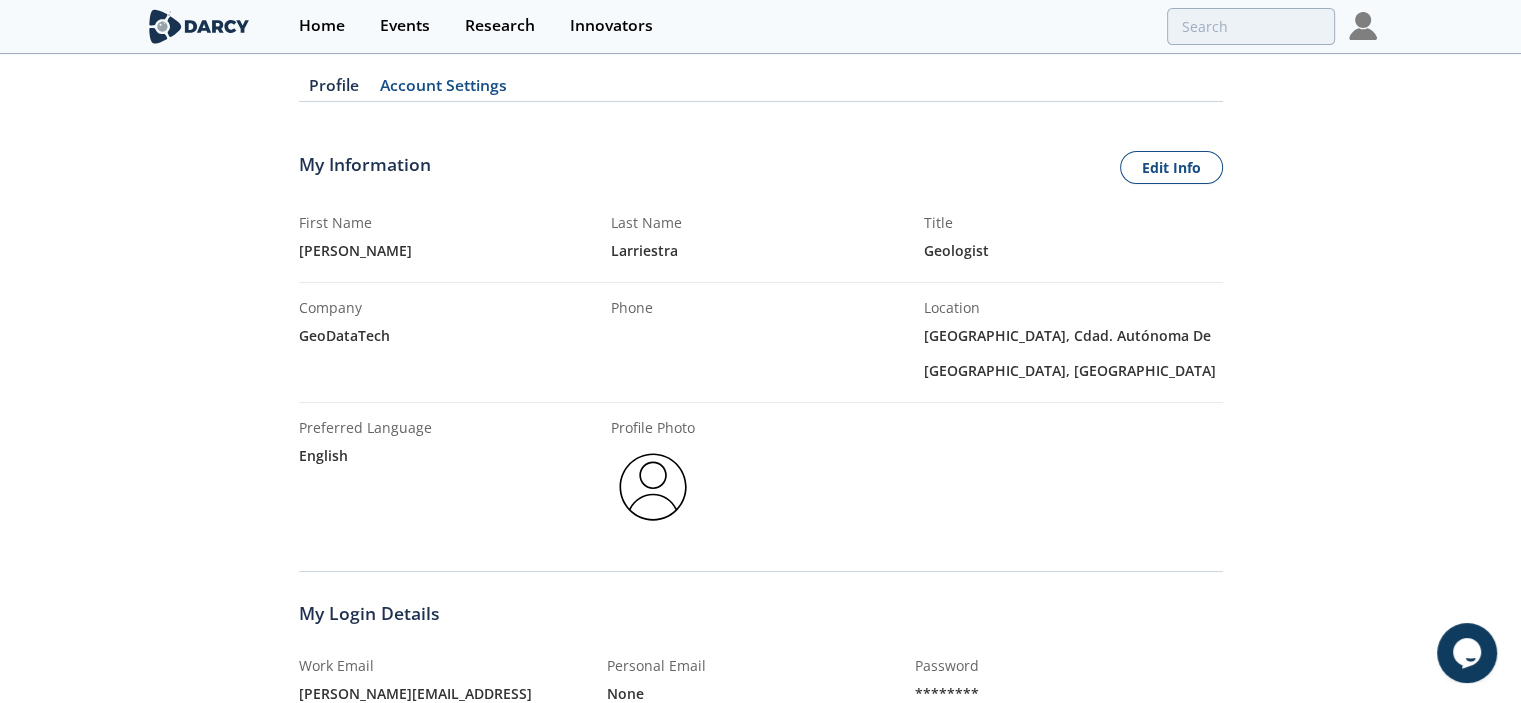 scroll, scrollTop: 0, scrollLeft: 0, axis: both 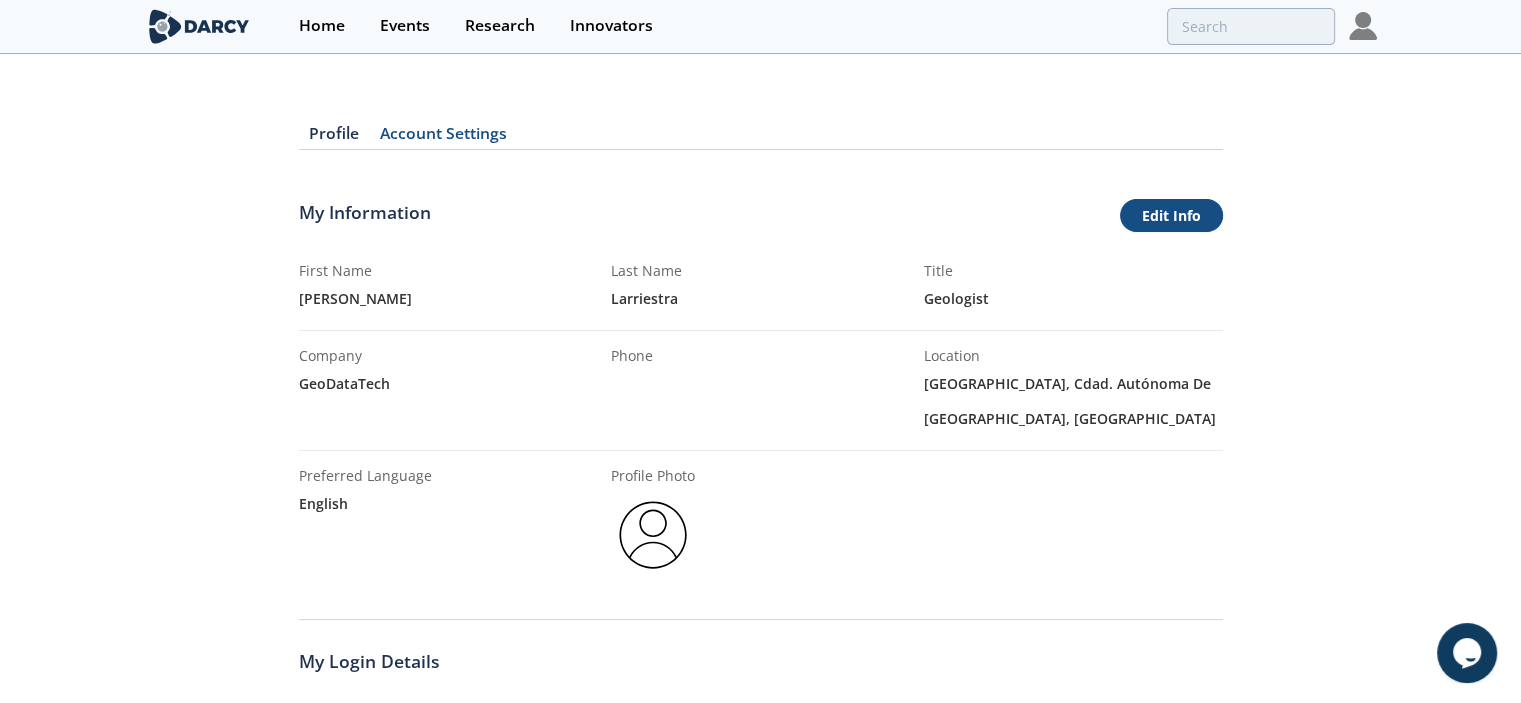 click on "Edit Info" at bounding box center [1171, 216] 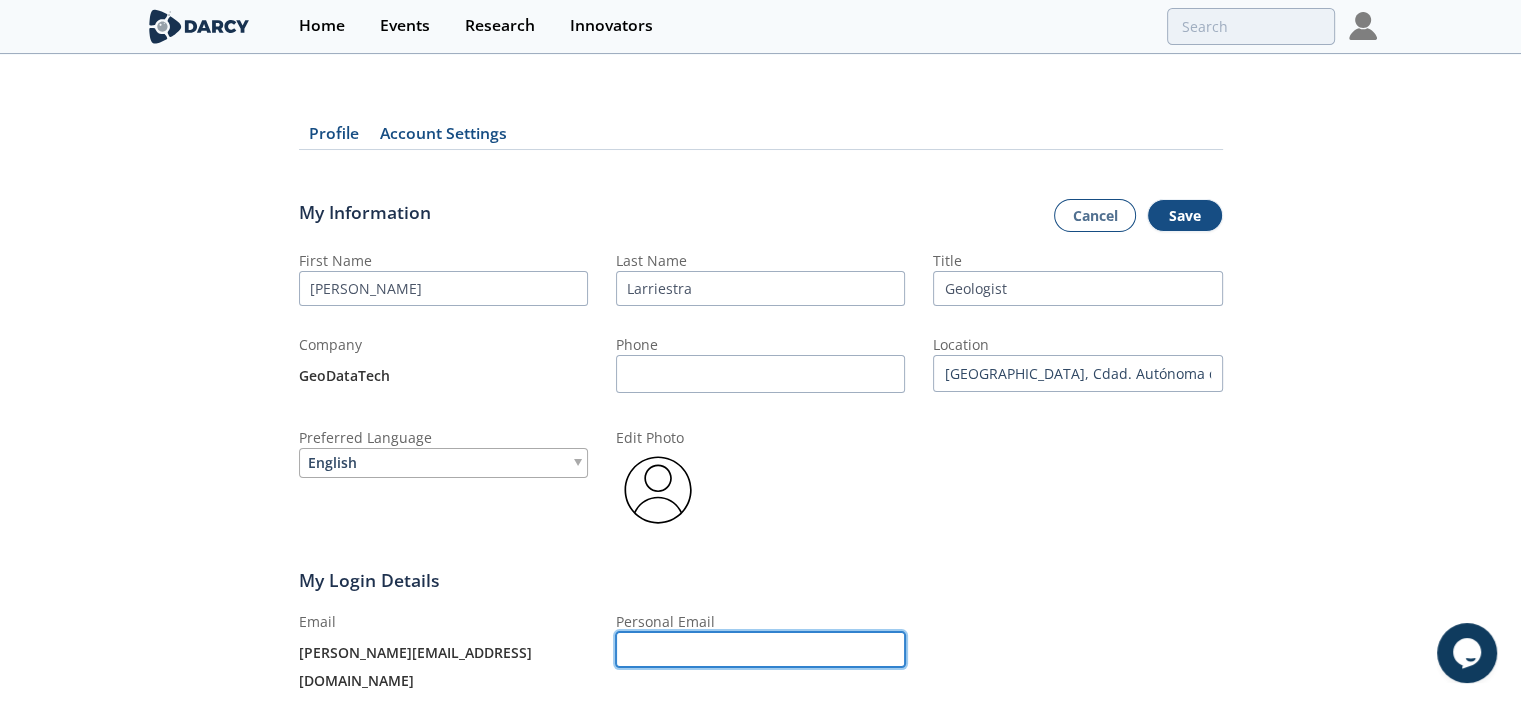 type on "[PERSON_NAME][EMAIL_ADDRESS][DOMAIN_NAME]" 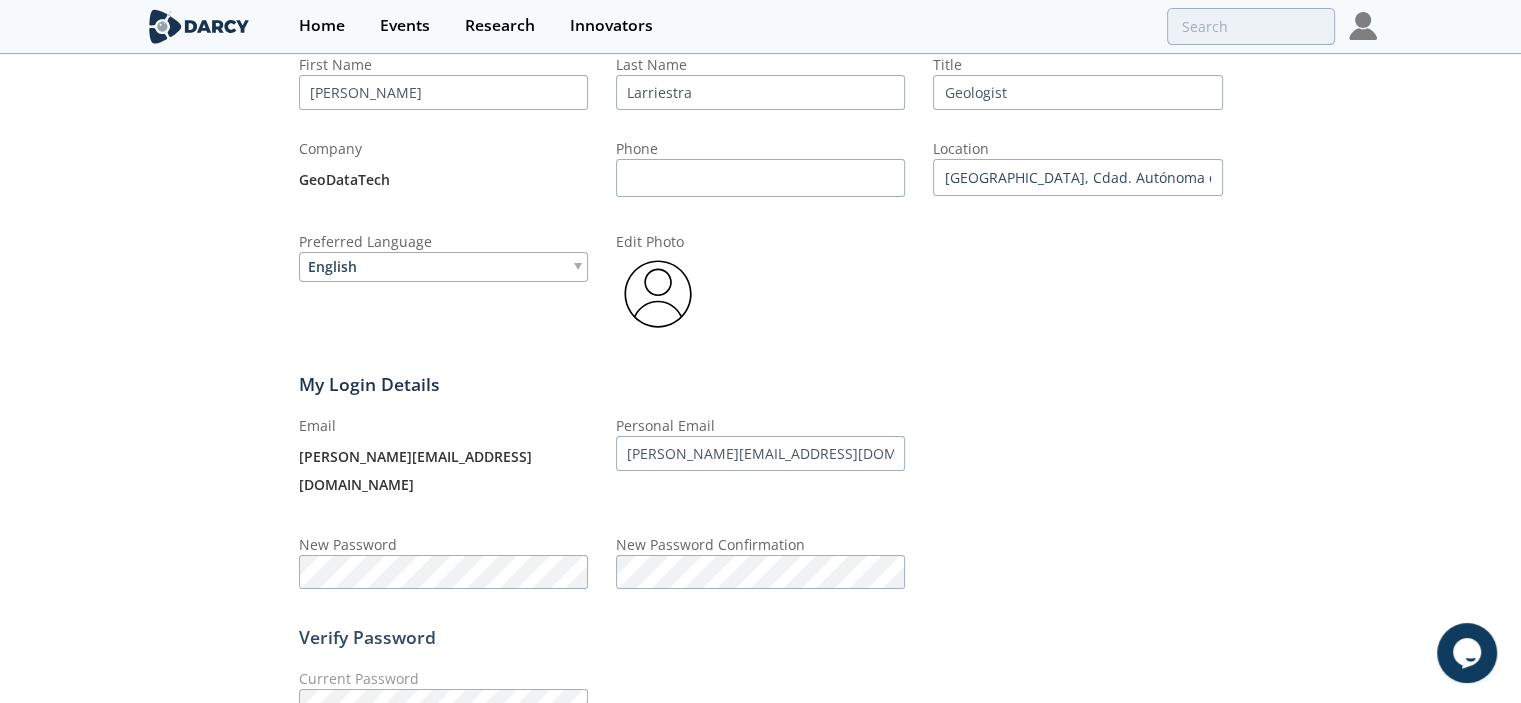 scroll, scrollTop: 0, scrollLeft: 0, axis: both 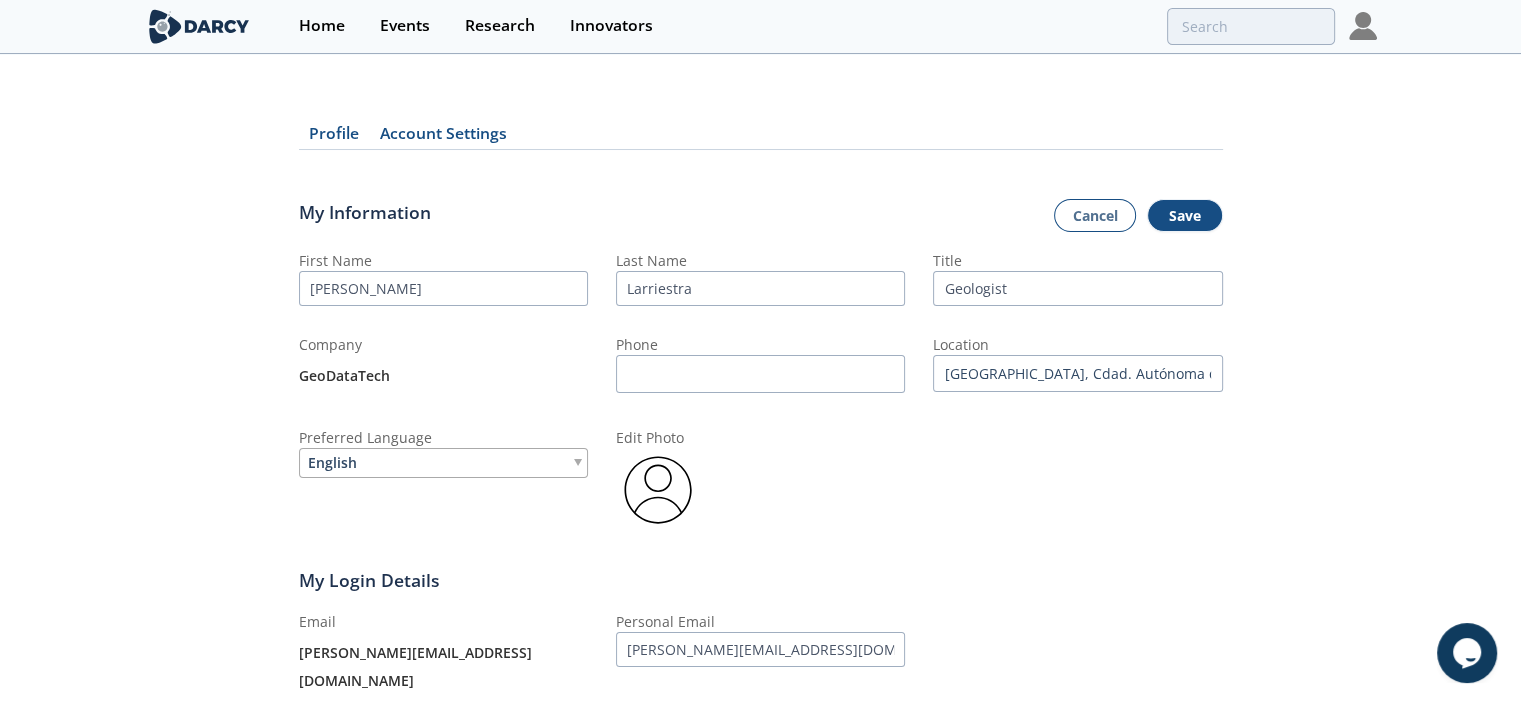 click at bounding box center (658, 490) 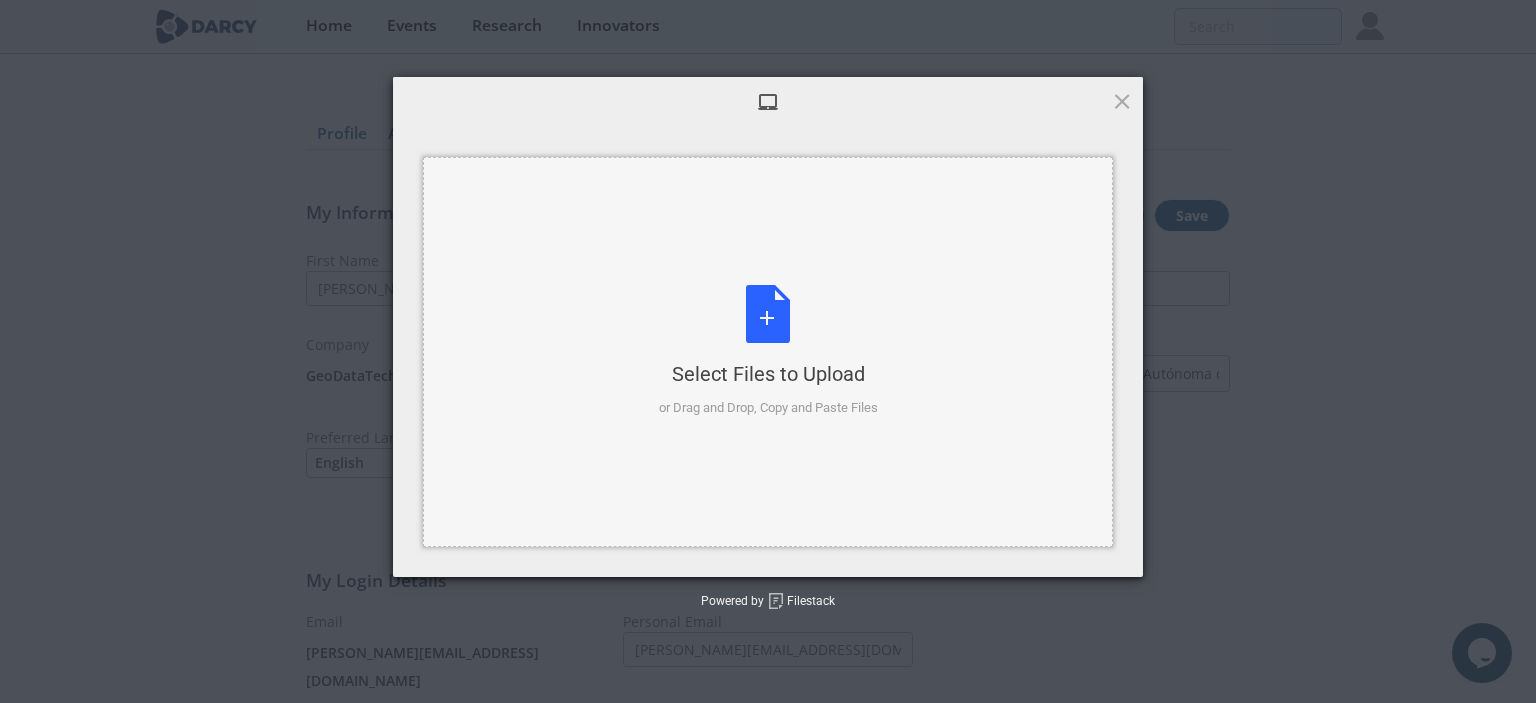 click on "Select Files to Upload" at bounding box center [768, 374] 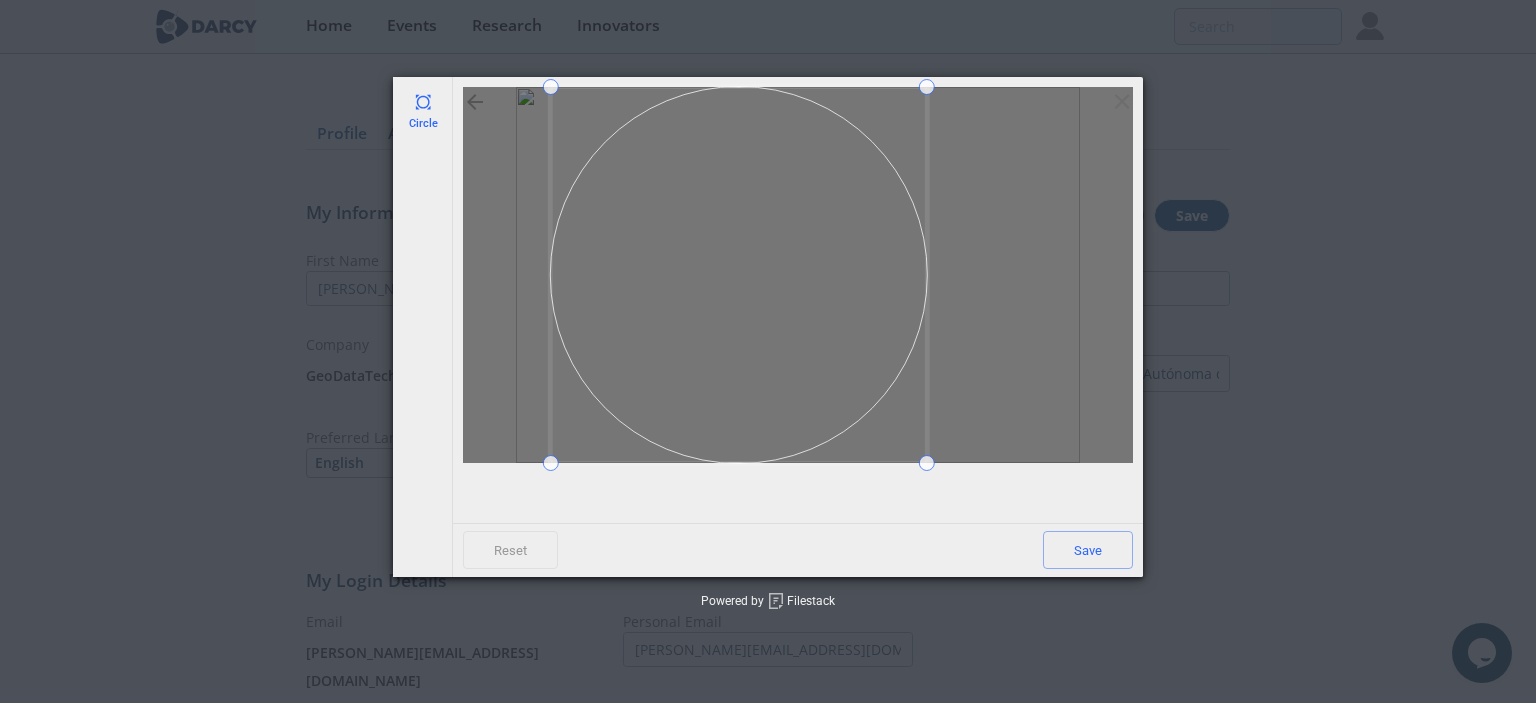 click at bounding box center [739, 275] 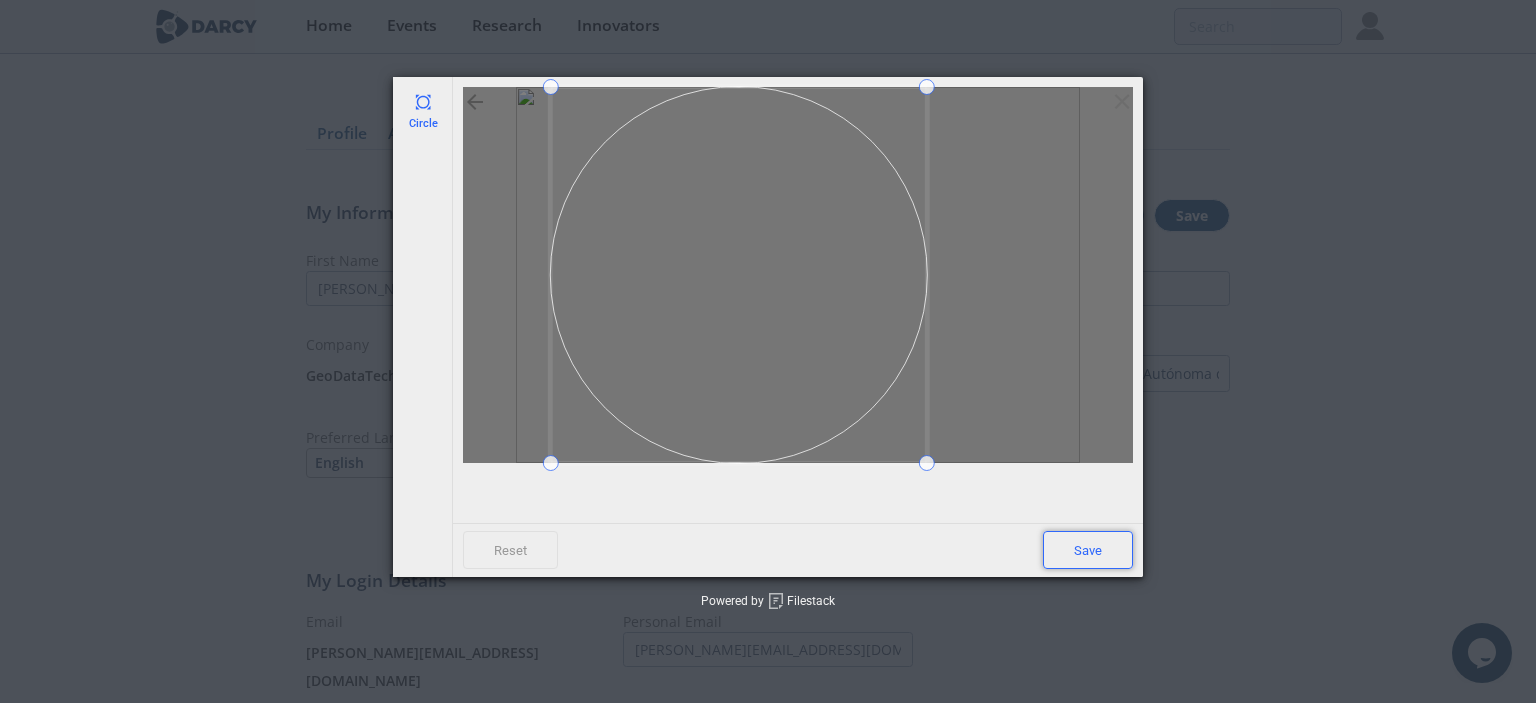 click on "Save" at bounding box center [1088, 550] 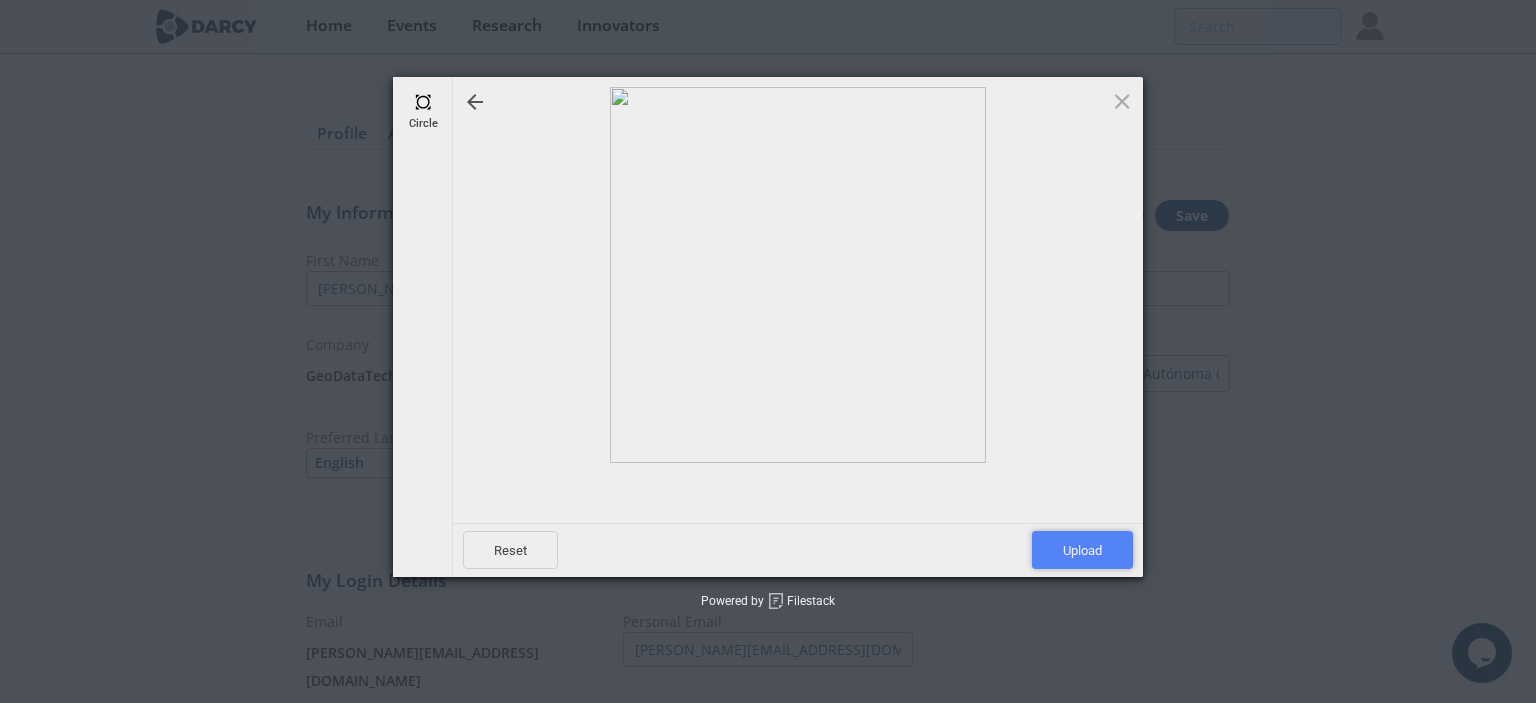 click on "Upload" at bounding box center (1082, 550) 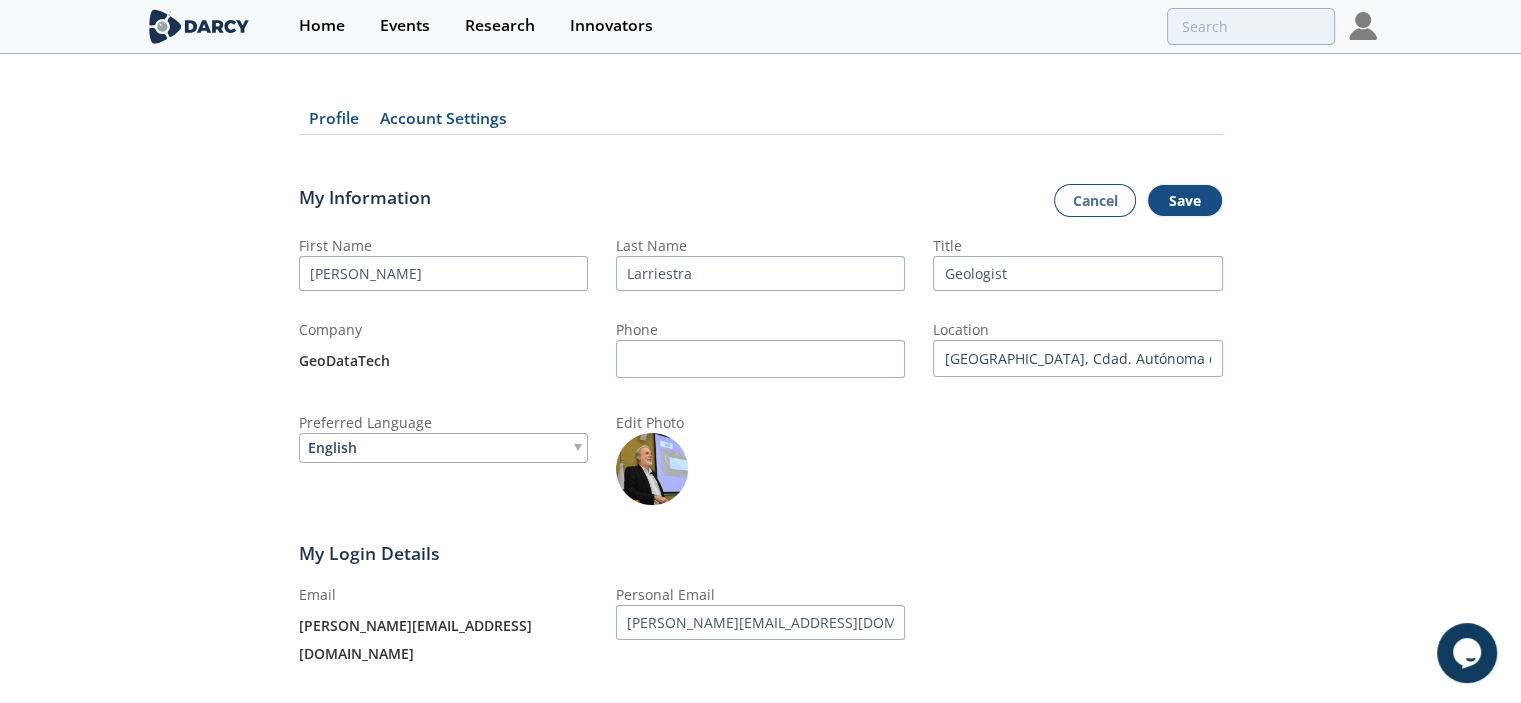 scroll, scrollTop: 0, scrollLeft: 0, axis: both 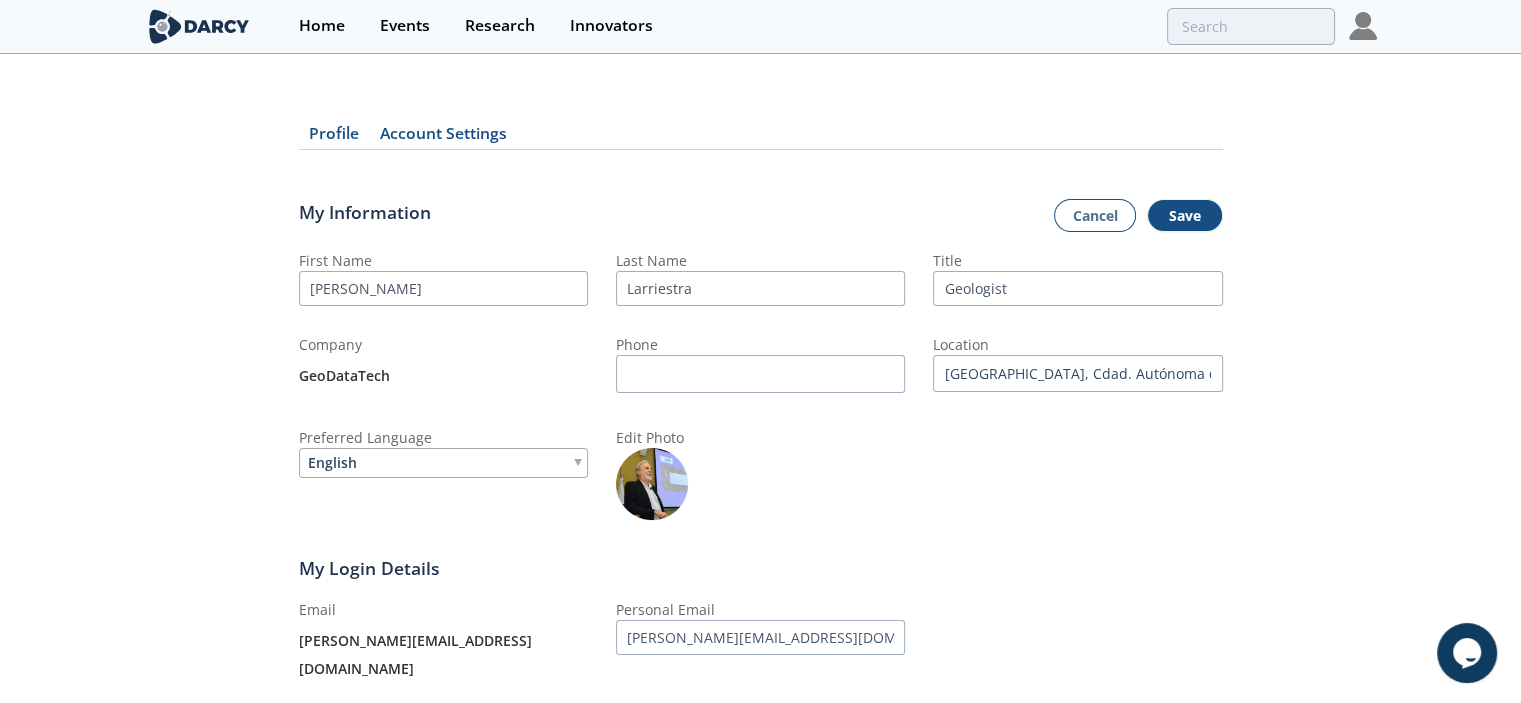 click on "Account Settings" at bounding box center (444, 138) 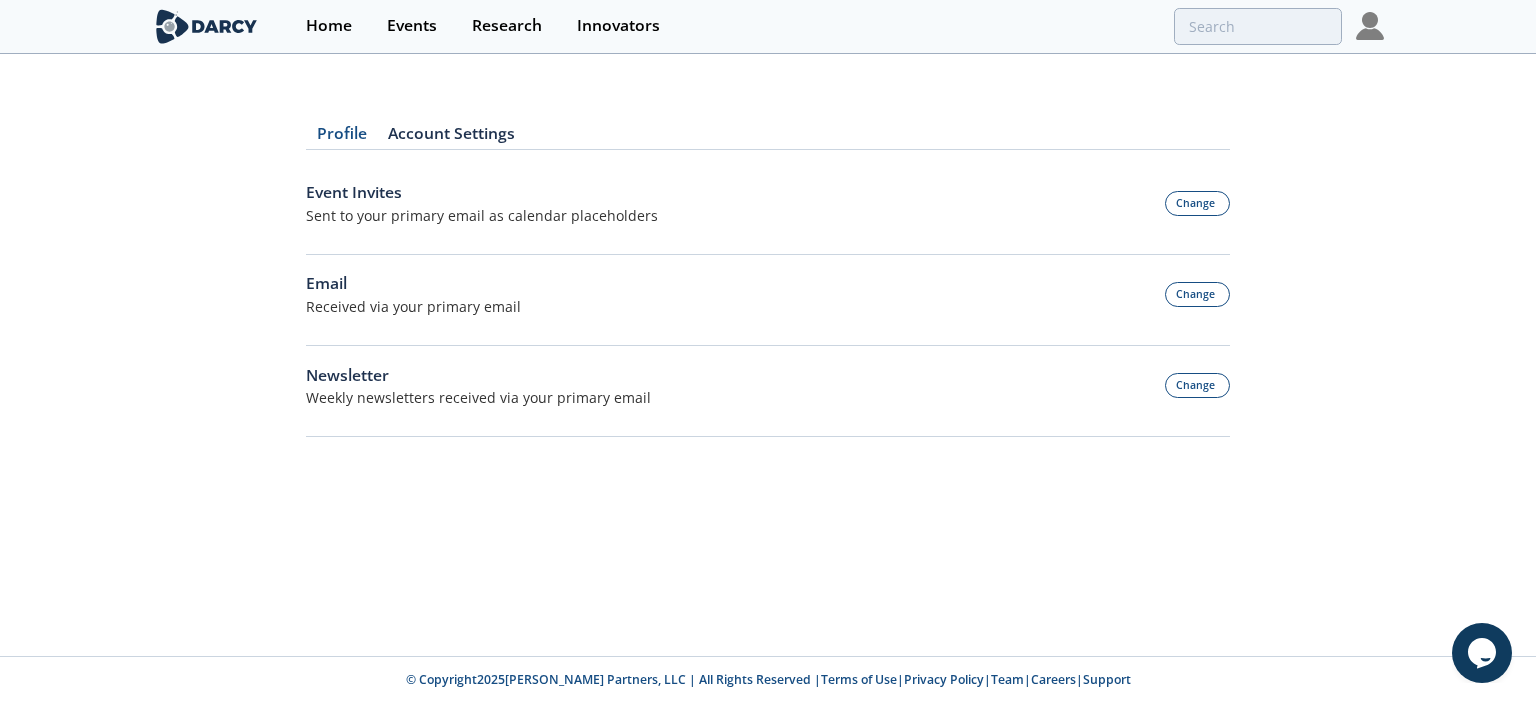 click on "Profile" at bounding box center (341, 138) 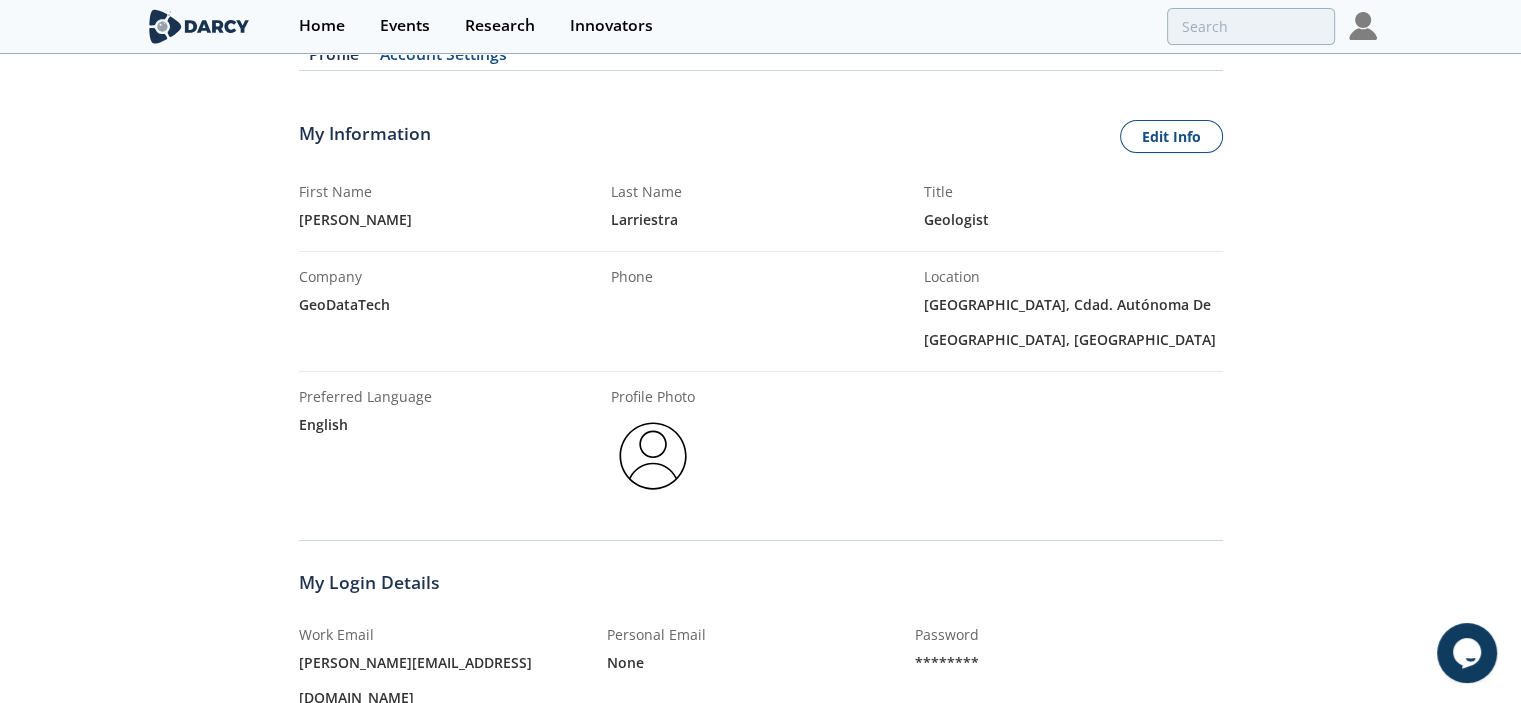 scroll, scrollTop: 119, scrollLeft: 0, axis: vertical 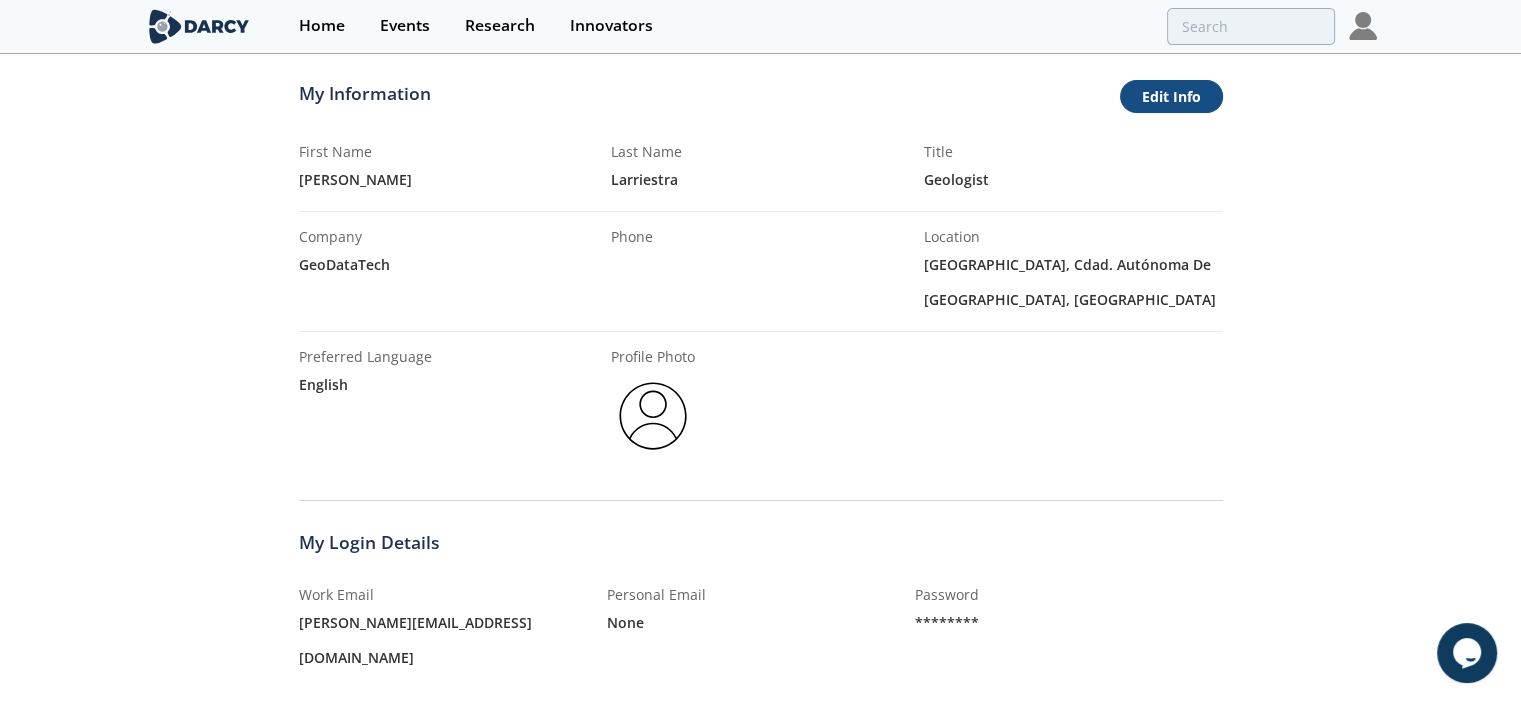 click on "Edit Info" at bounding box center [1171, 97] 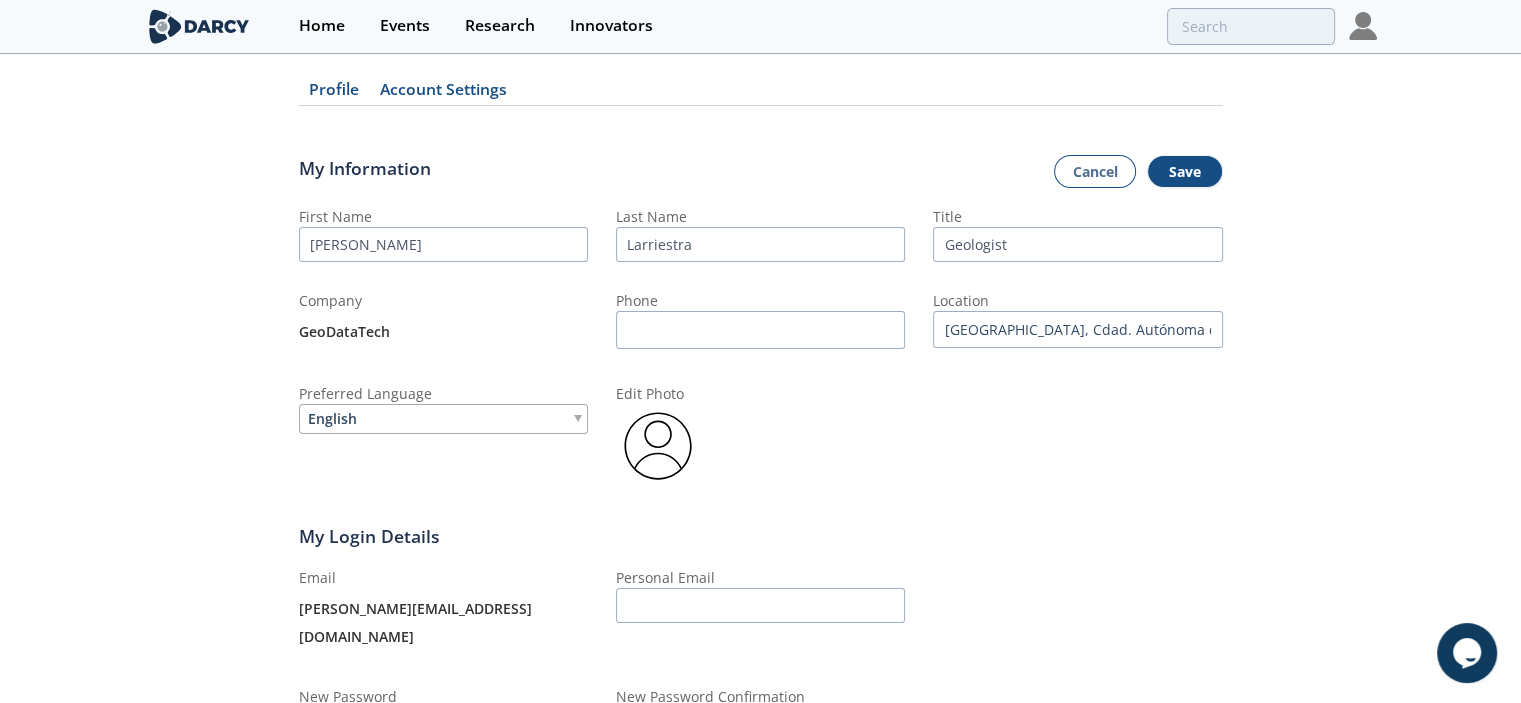 scroll, scrollTop: 0, scrollLeft: 0, axis: both 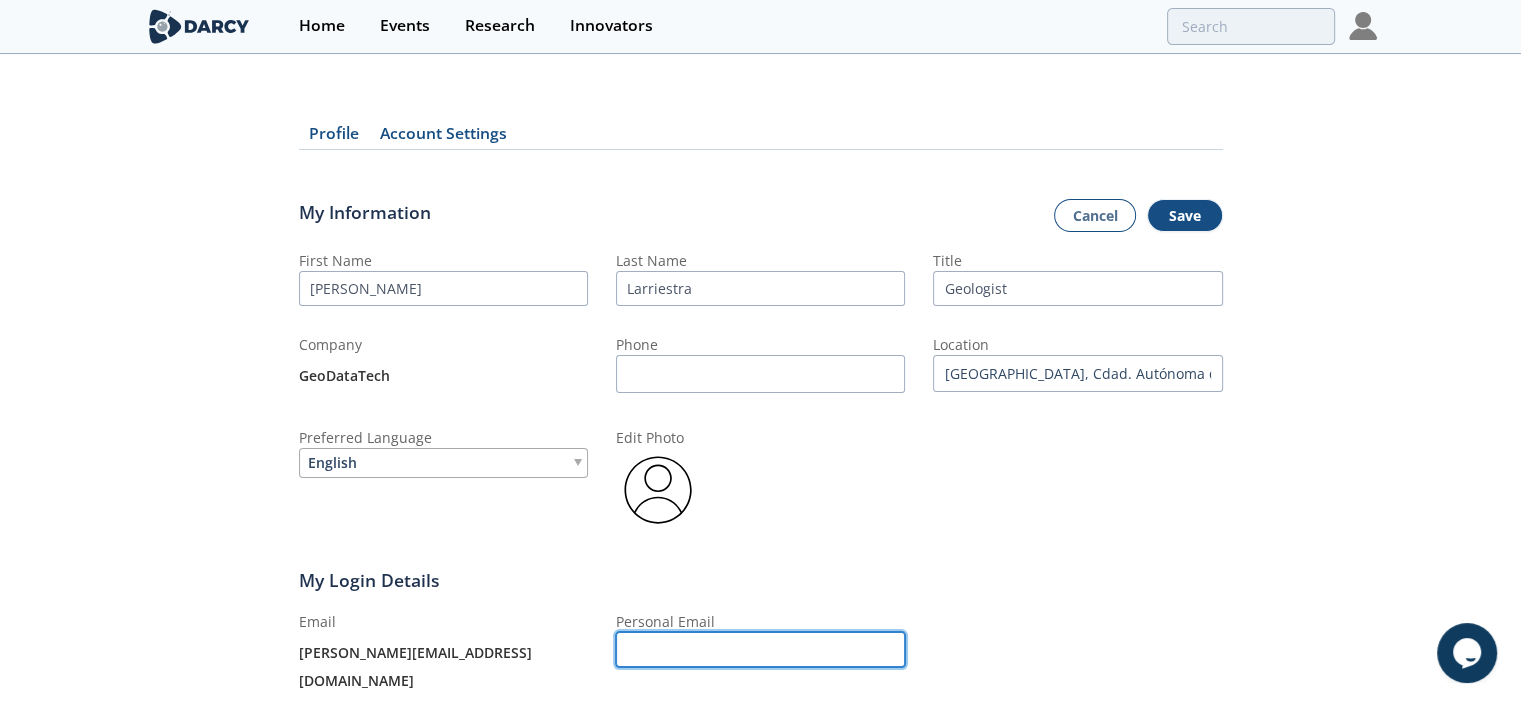 type on "[PERSON_NAME][EMAIL_ADDRESS][DOMAIN_NAME]" 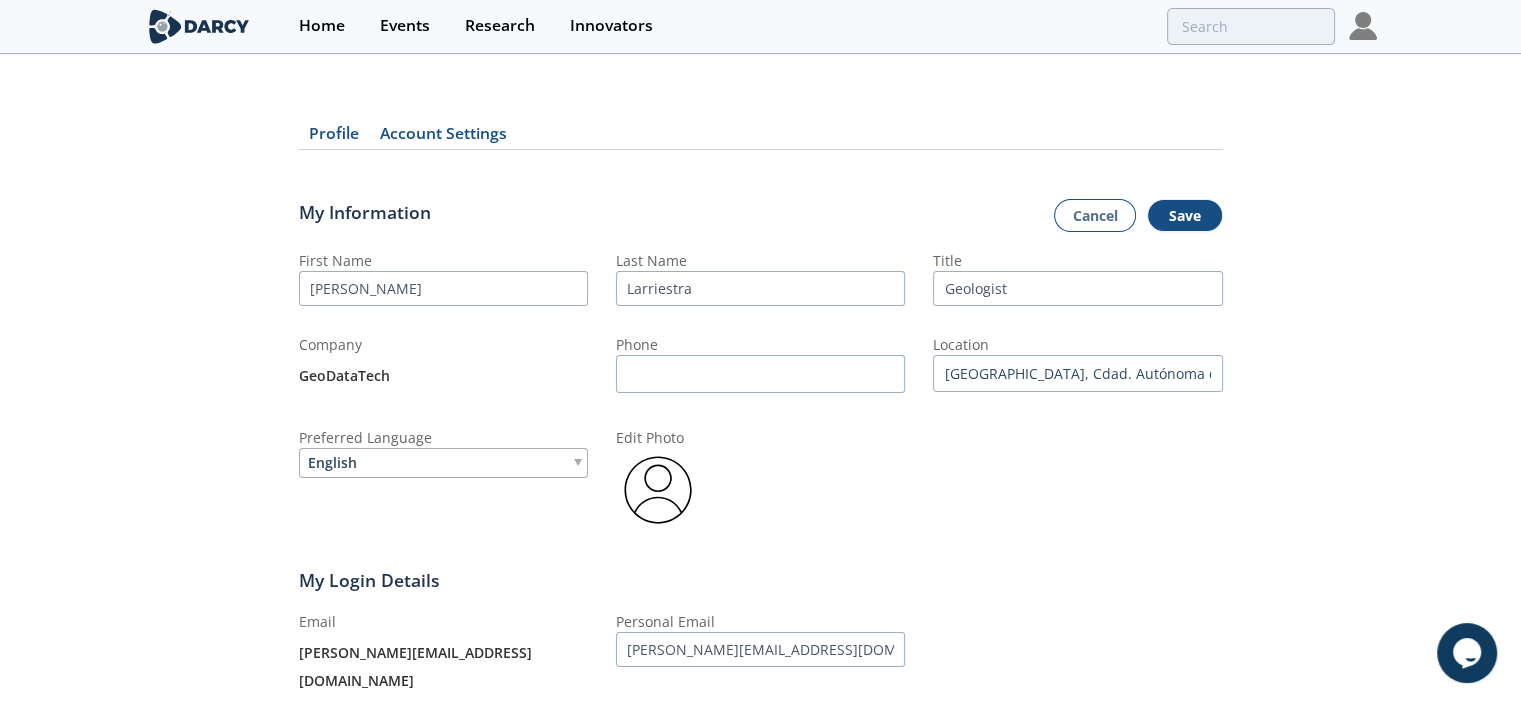 click at bounding box center (658, 490) 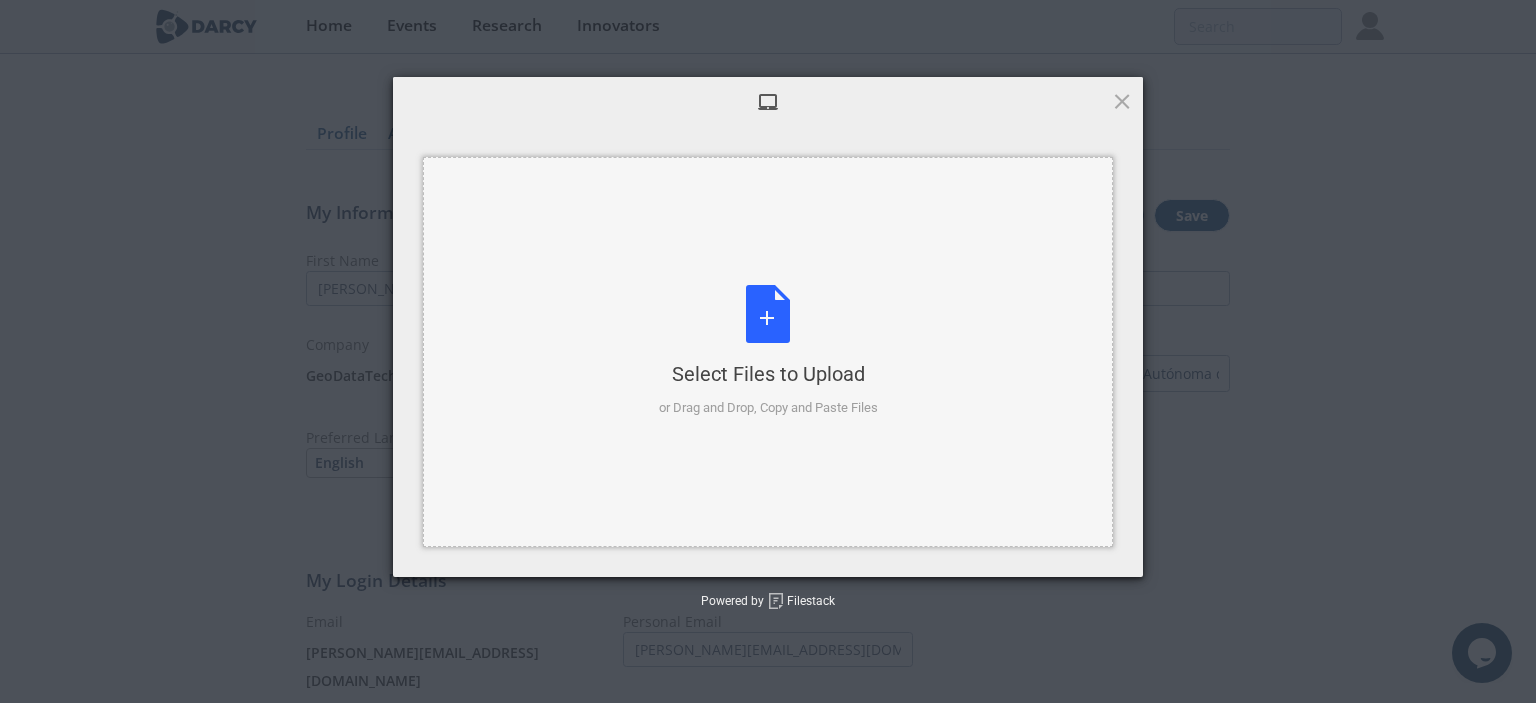 click on "Select Files to Upload" at bounding box center [768, 374] 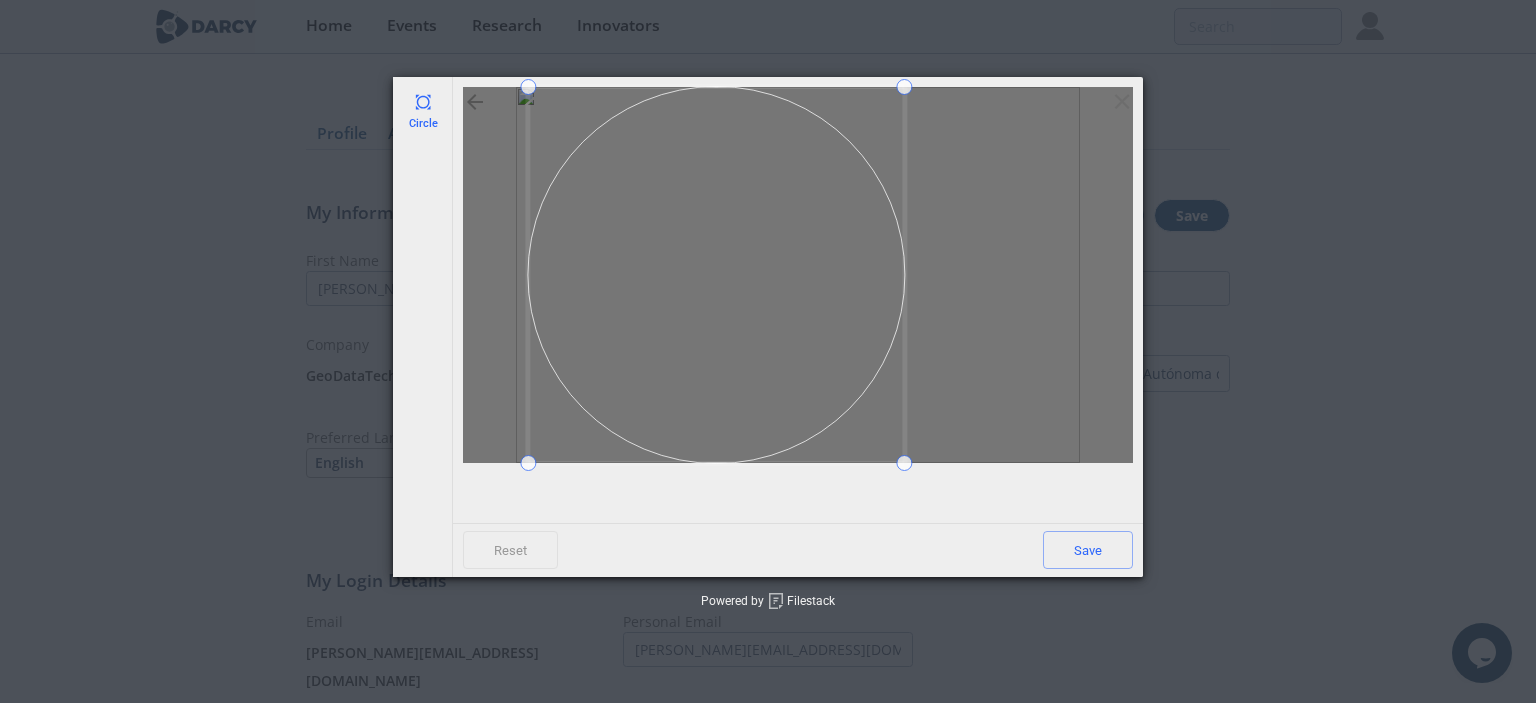 click at bounding box center (716, 275) 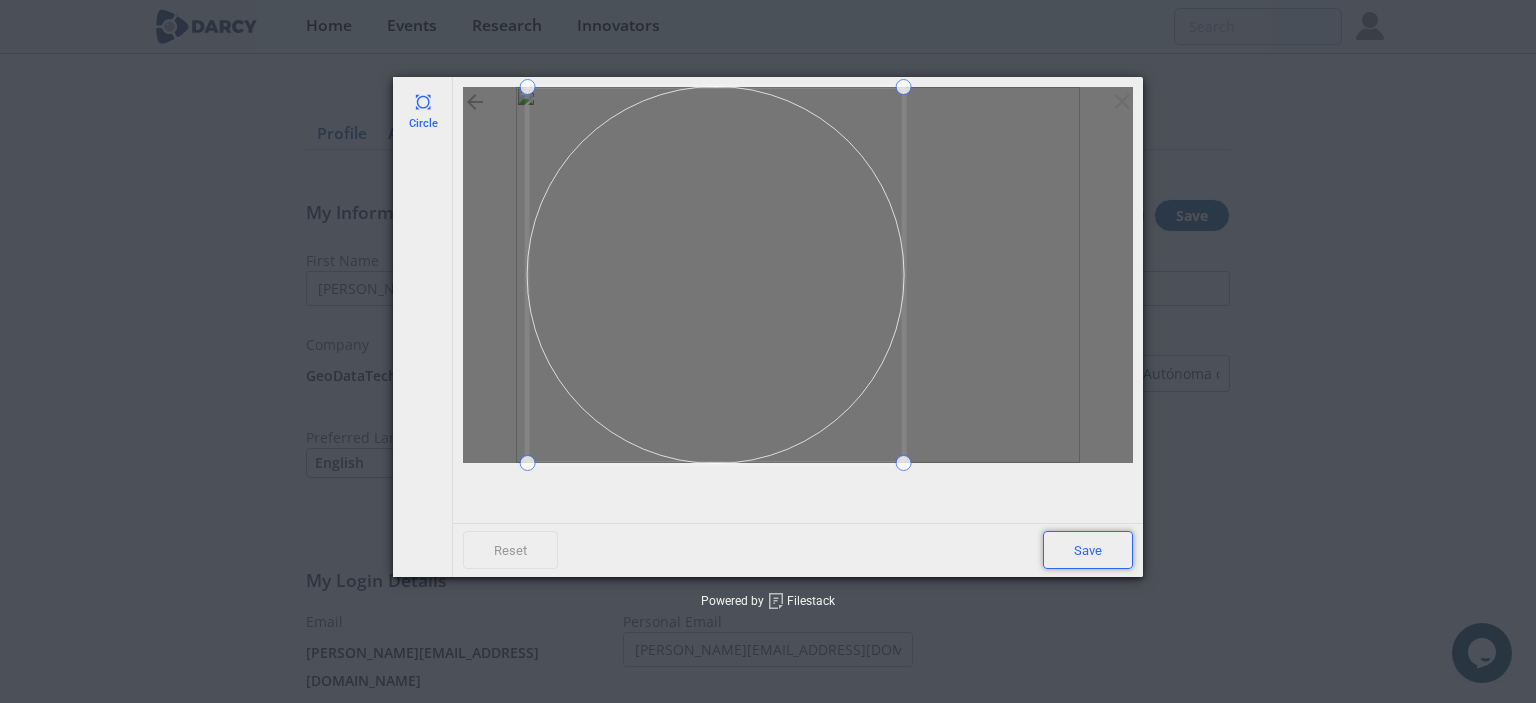 click on "Save" at bounding box center [1088, 550] 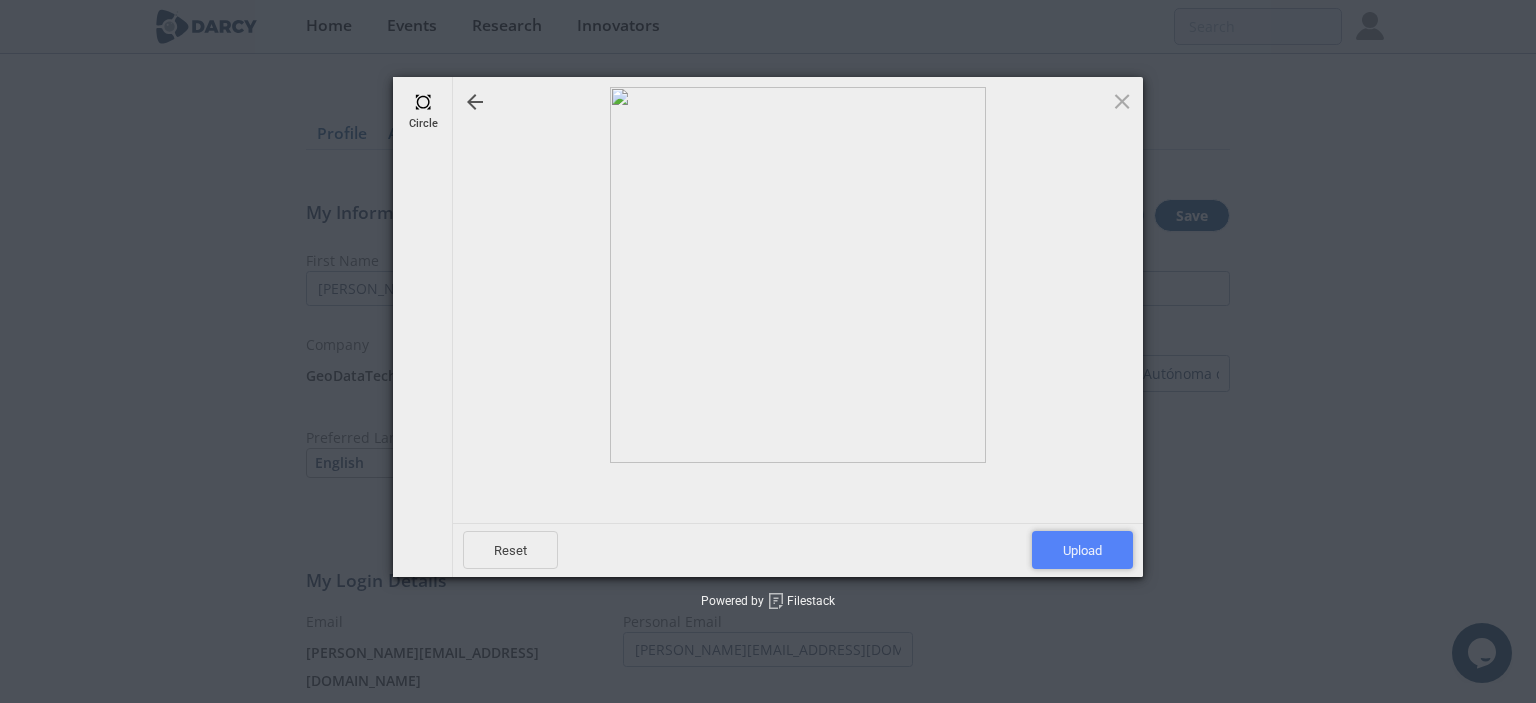click on "Upload" at bounding box center (1082, 550) 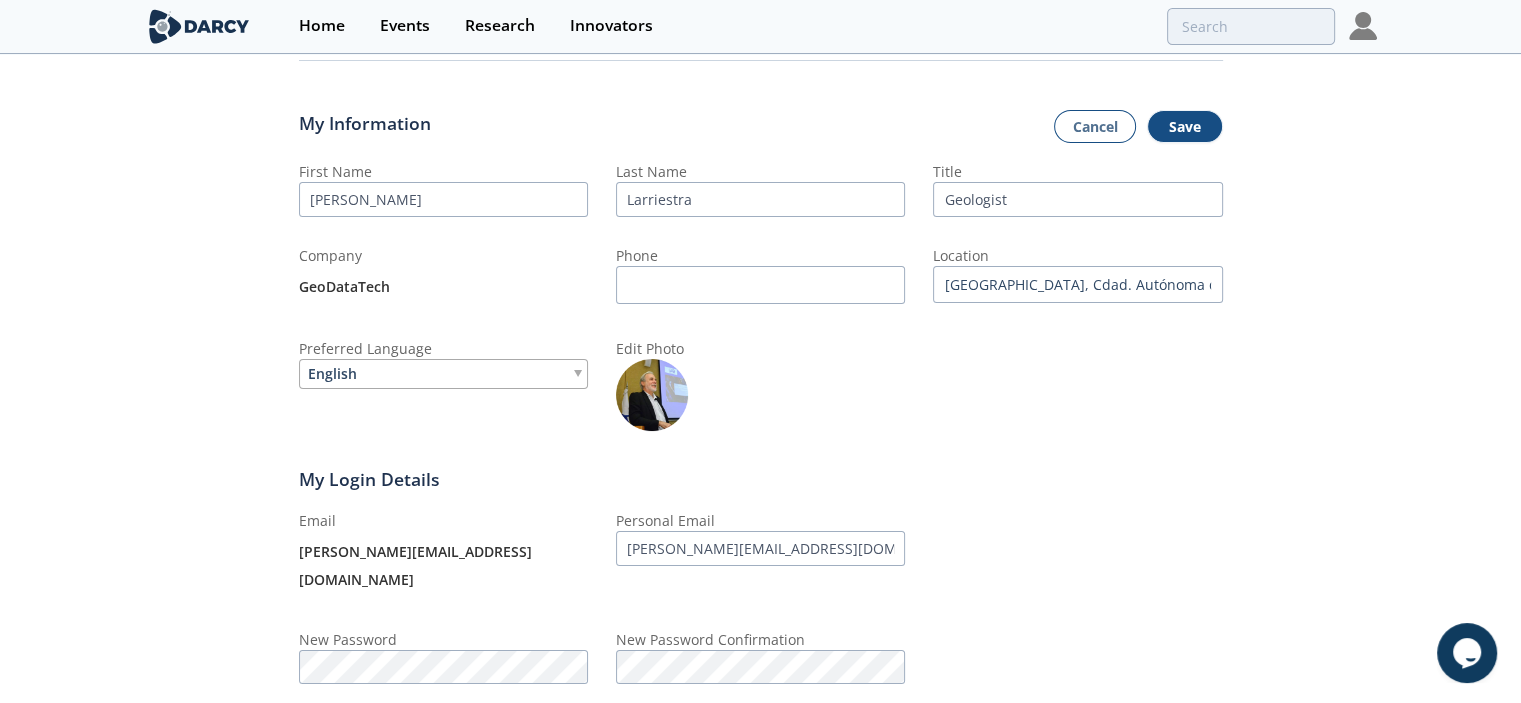 scroll, scrollTop: 0, scrollLeft: 0, axis: both 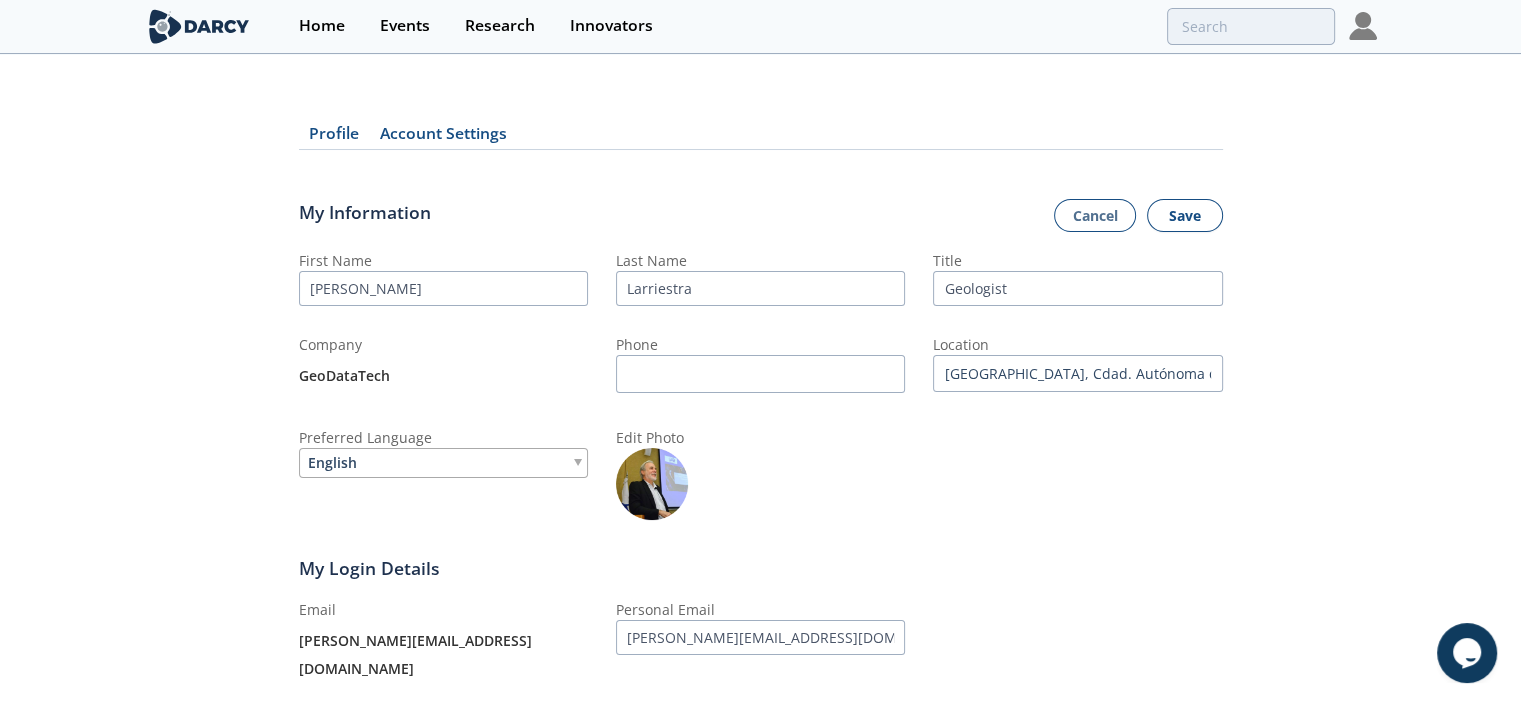click on "Save" at bounding box center [1185, 216] 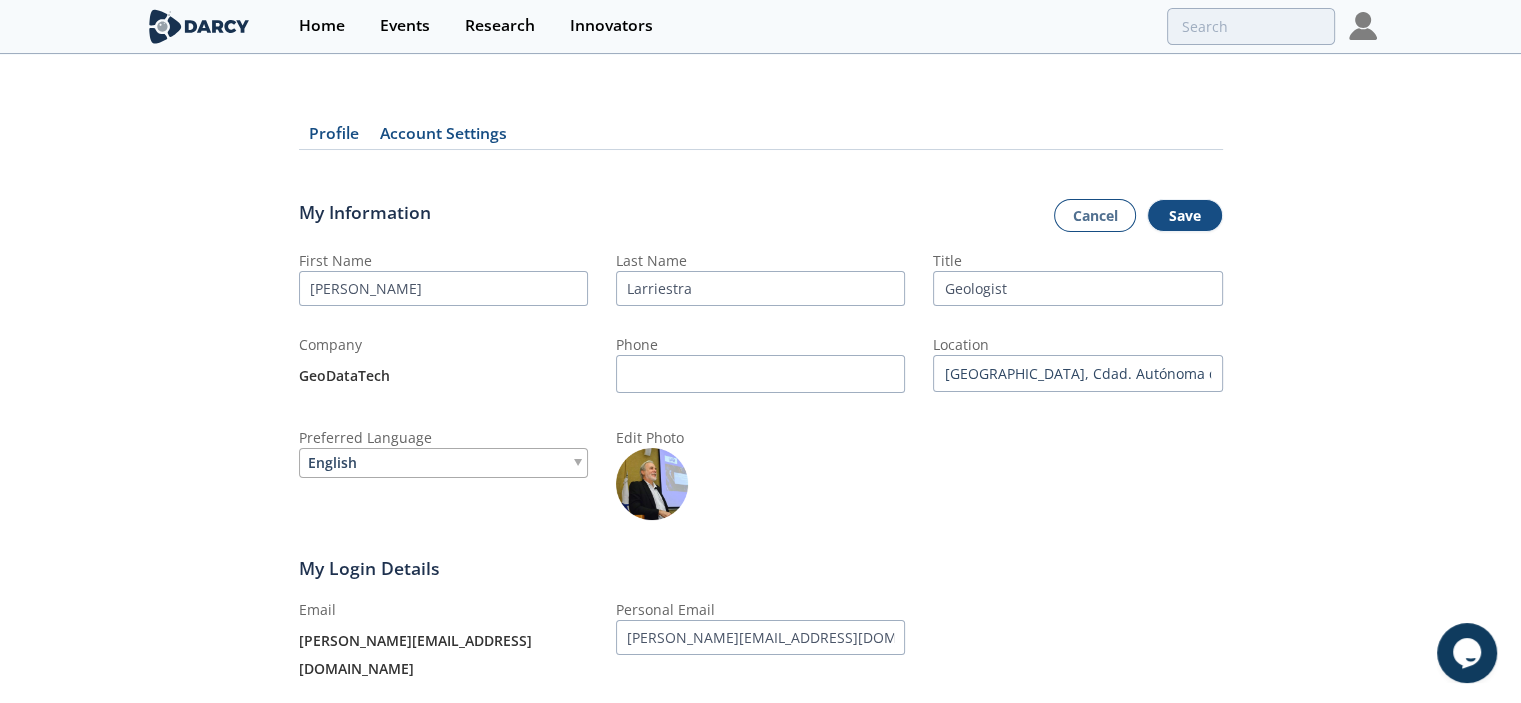 drag, startPoint x: 1520, startPoint y: 366, endPoint x: 1519, endPoint y: 419, distance: 53.009434 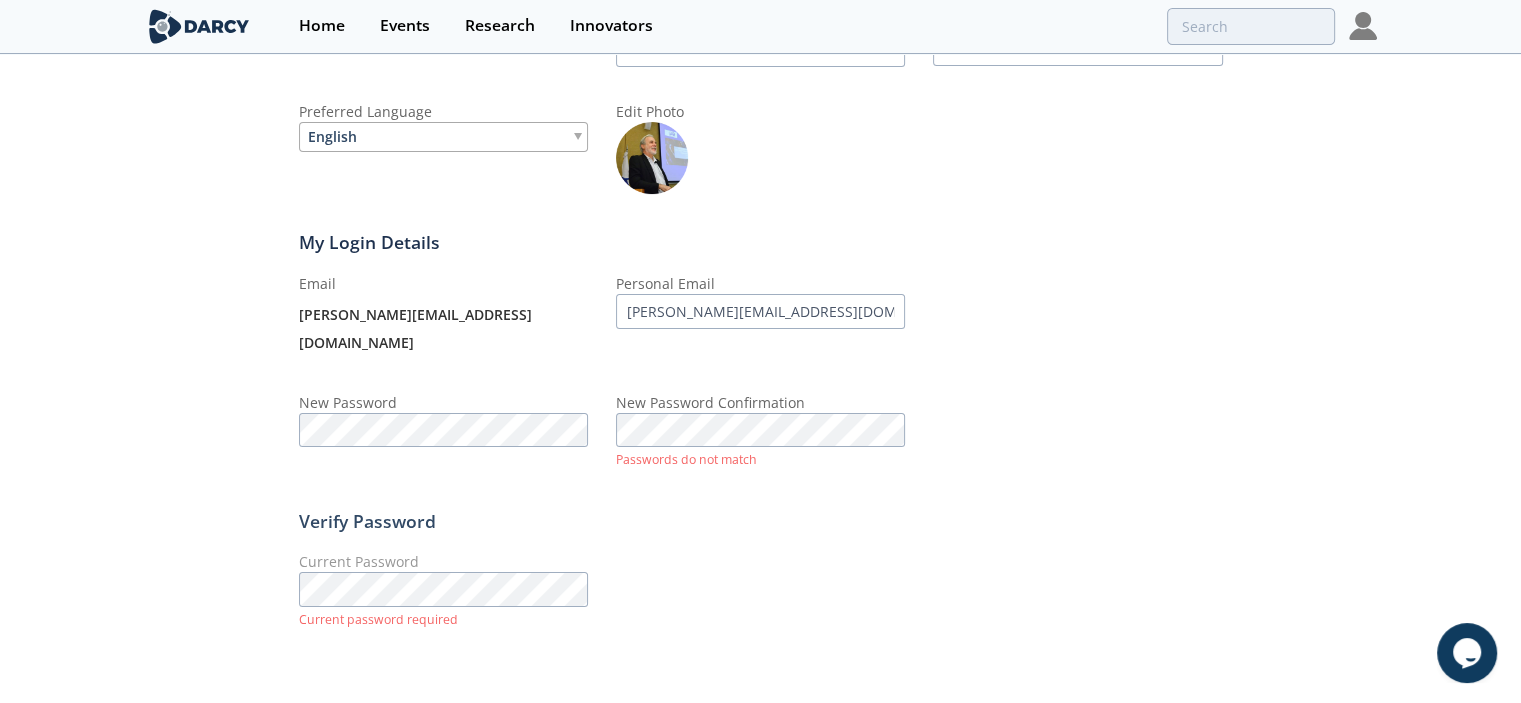 scroll, scrollTop: 350, scrollLeft: 0, axis: vertical 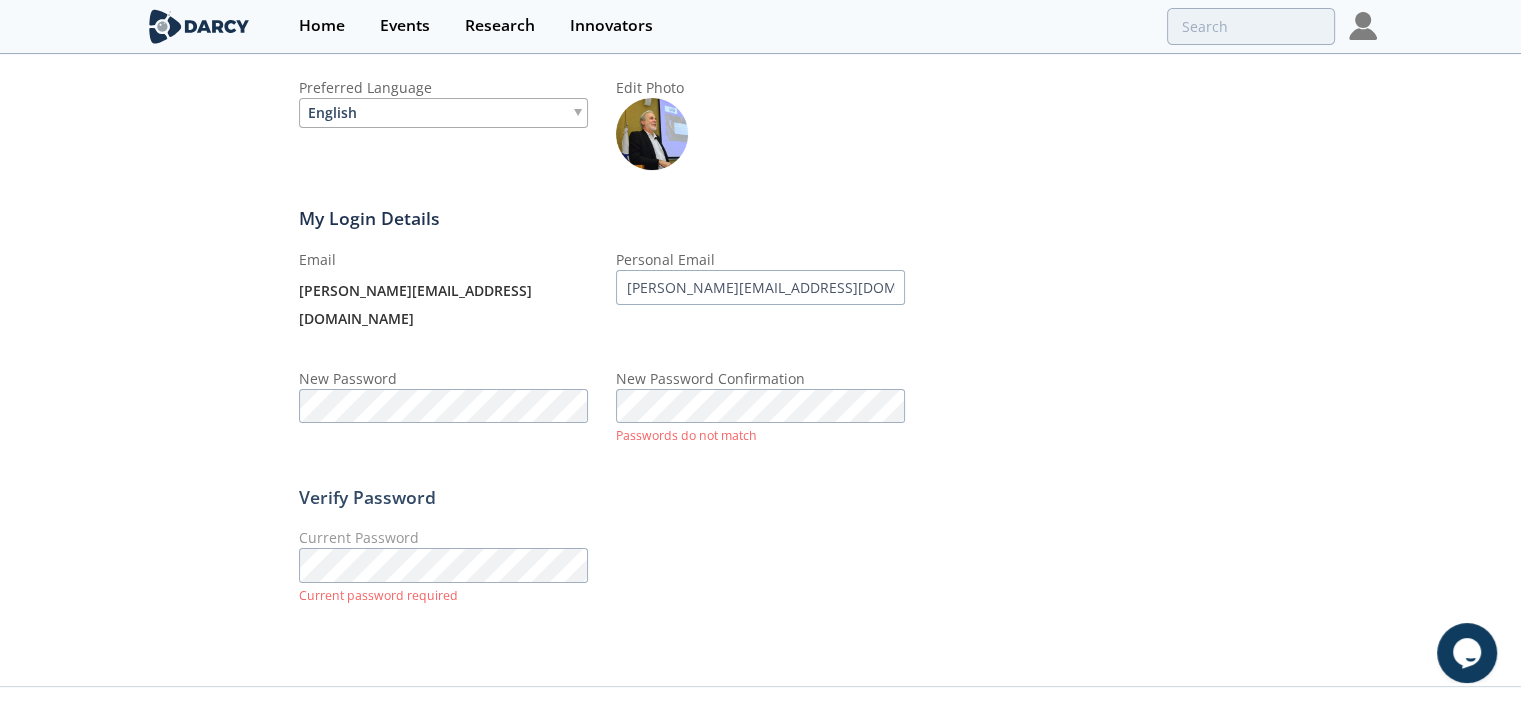 drag, startPoint x: 1525, startPoint y: 388, endPoint x: 32, endPoint y: 6, distance: 1541.0947 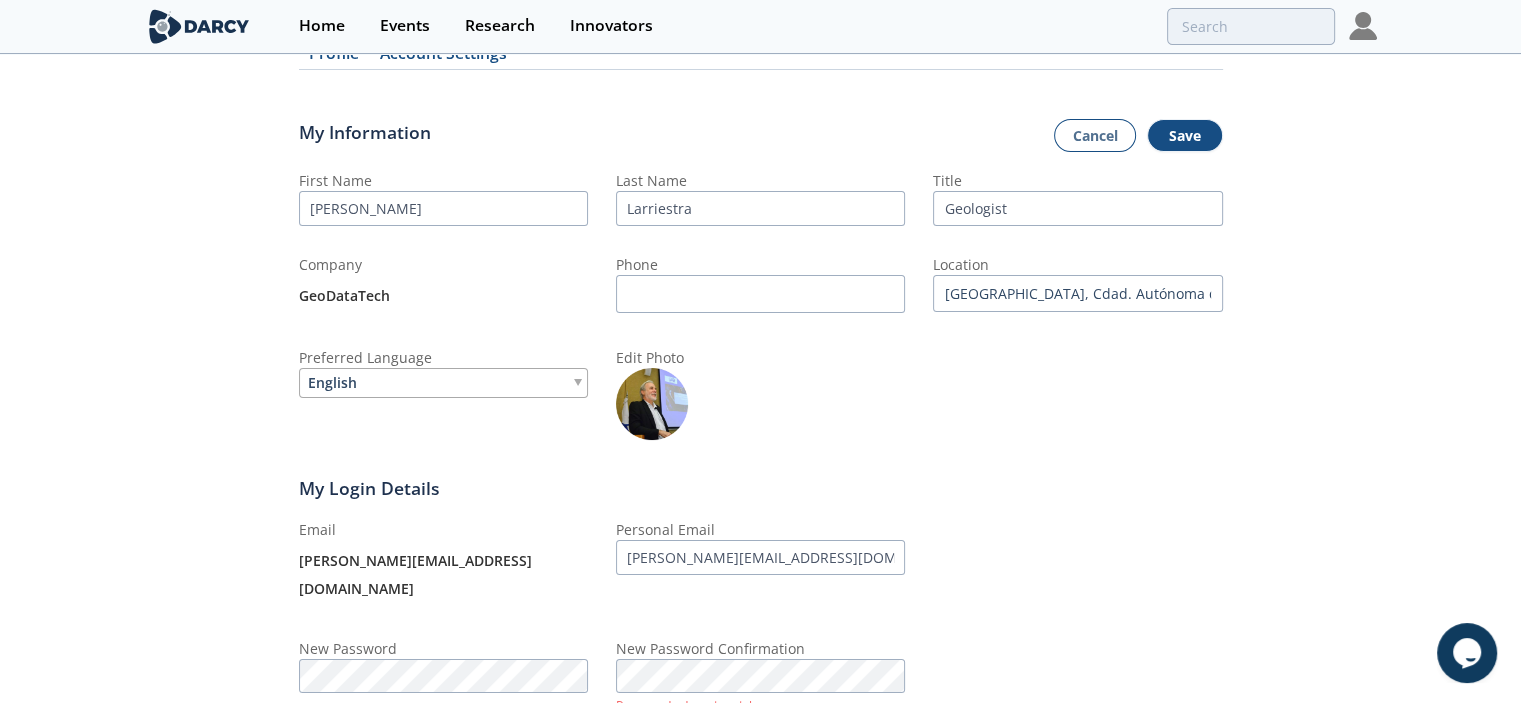 scroll, scrollTop: 0, scrollLeft: 0, axis: both 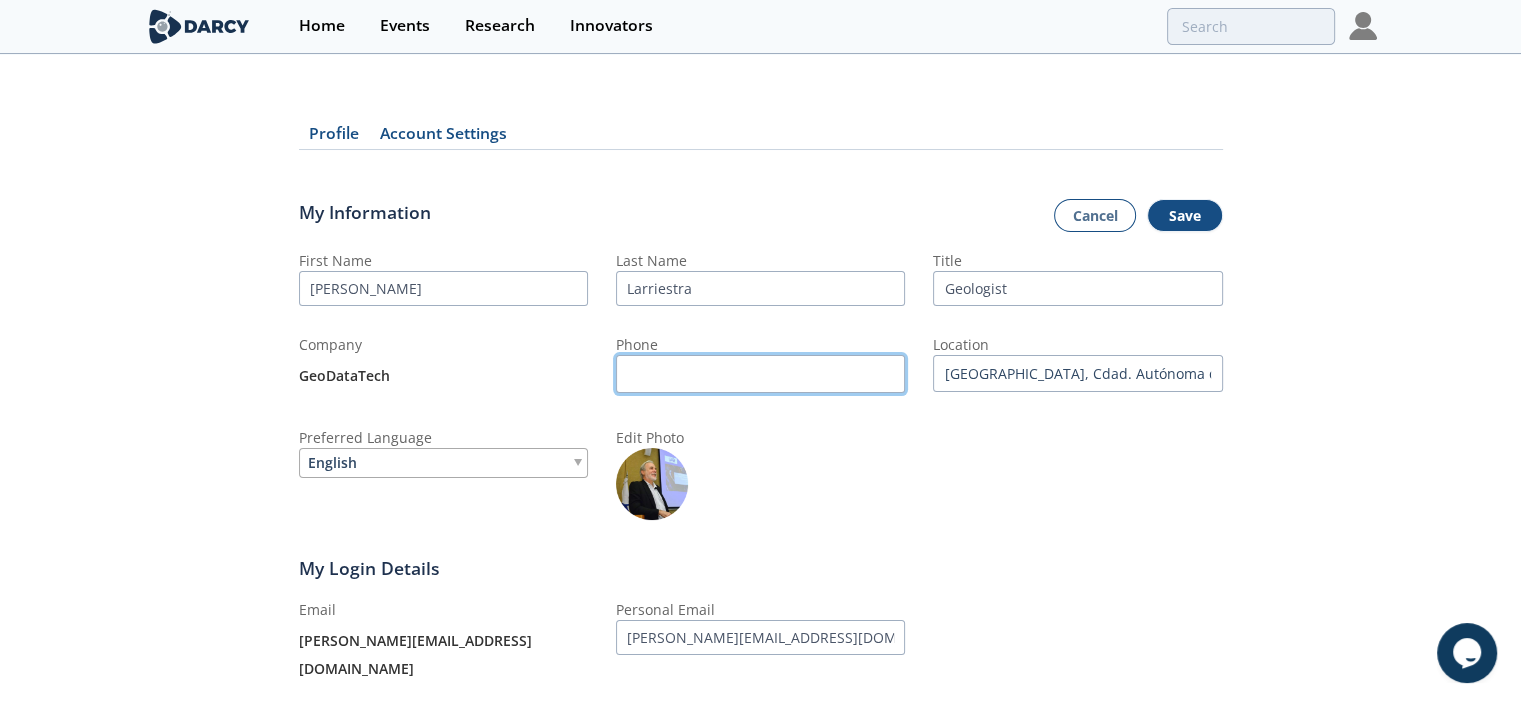 click on "Phone" at bounding box center [760, 374] 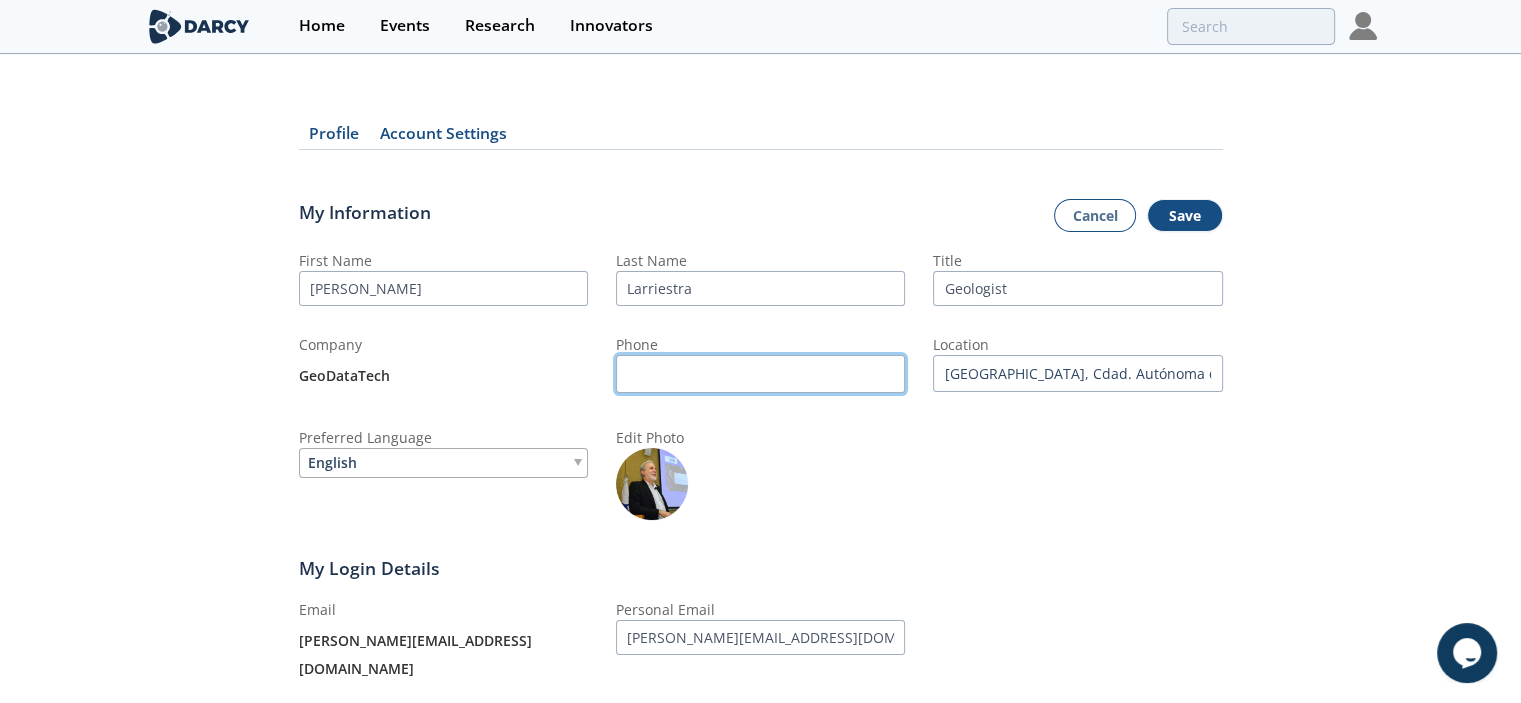 type on "01153466411" 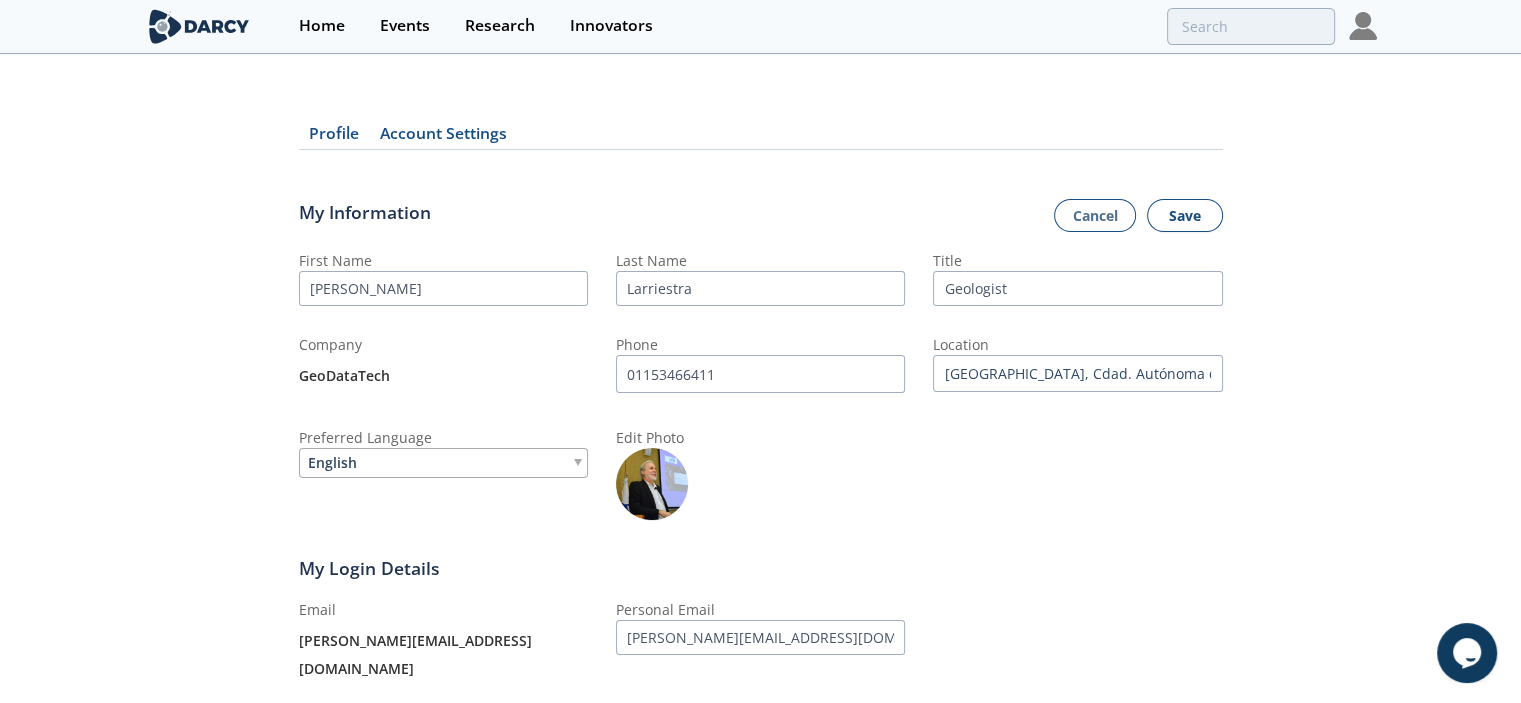 click on "Save" at bounding box center (1185, 216) 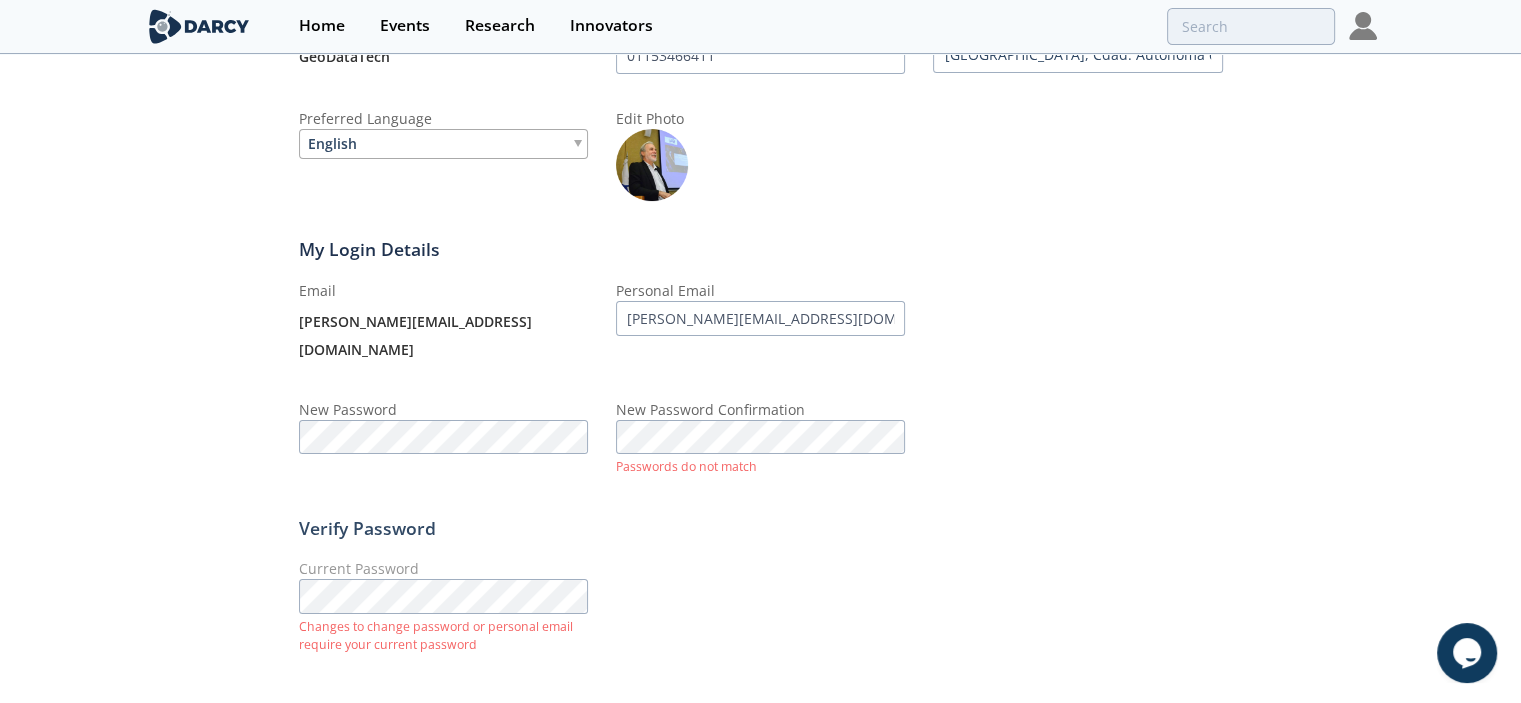 scroll, scrollTop: 368, scrollLeft: 0, axis: vertical 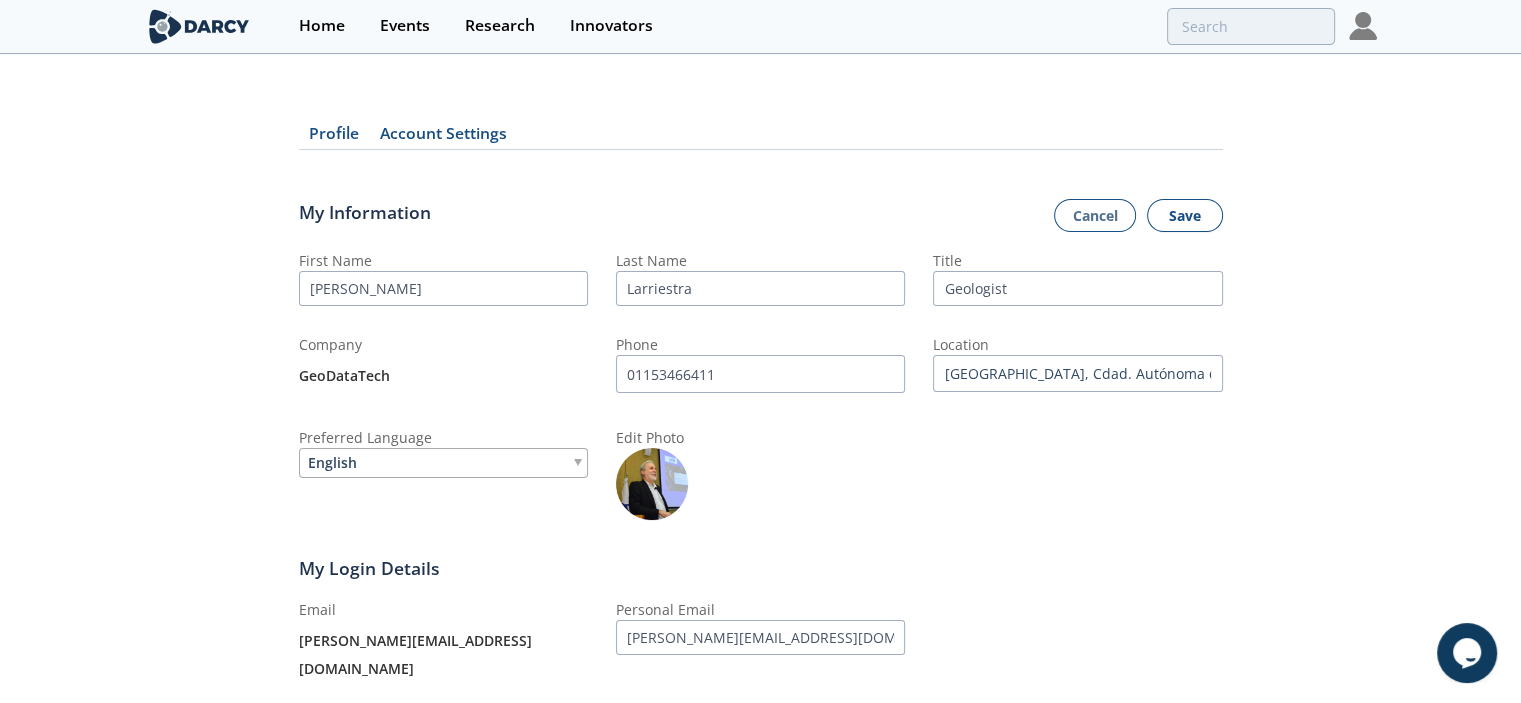 click on "Save" at bounding box center (1185, 216) 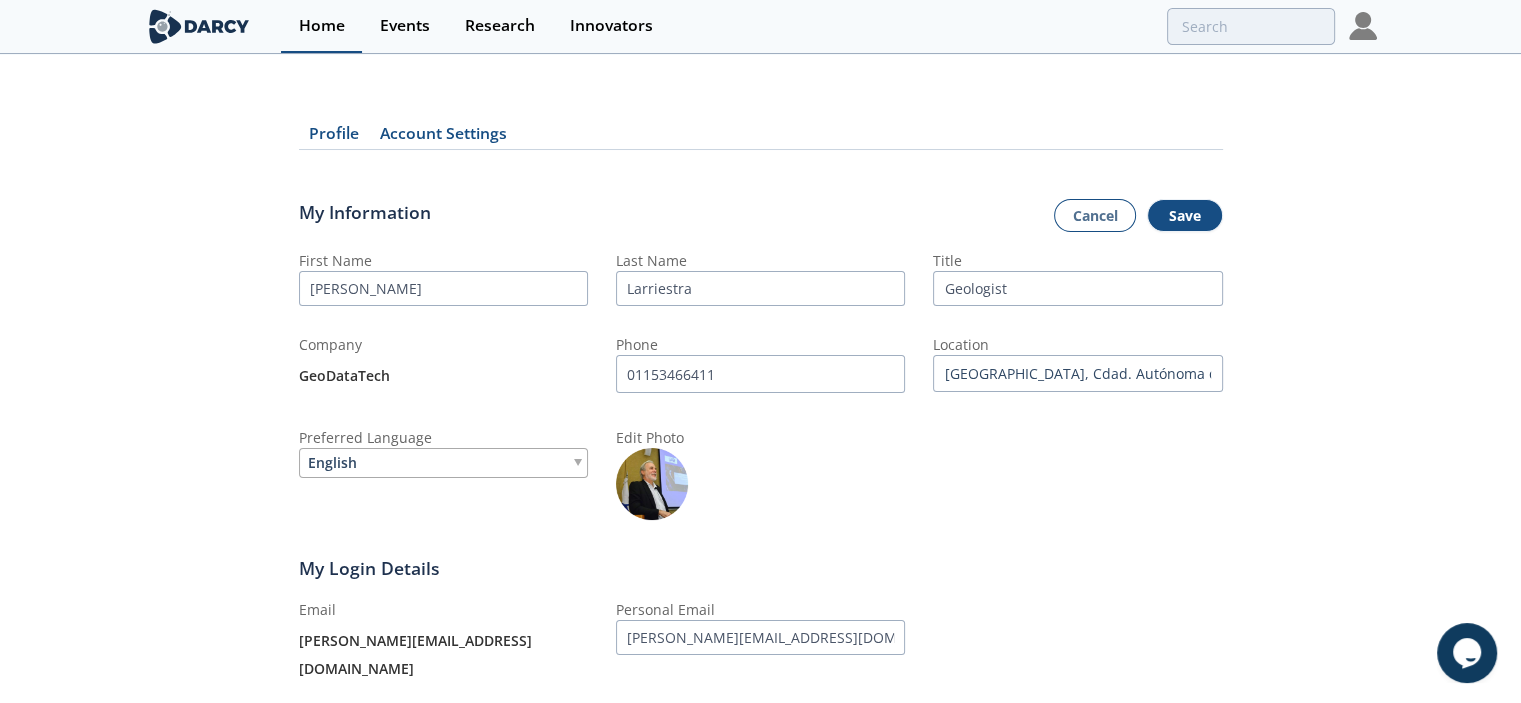 click on "Home" at bounding box center (322, 26) 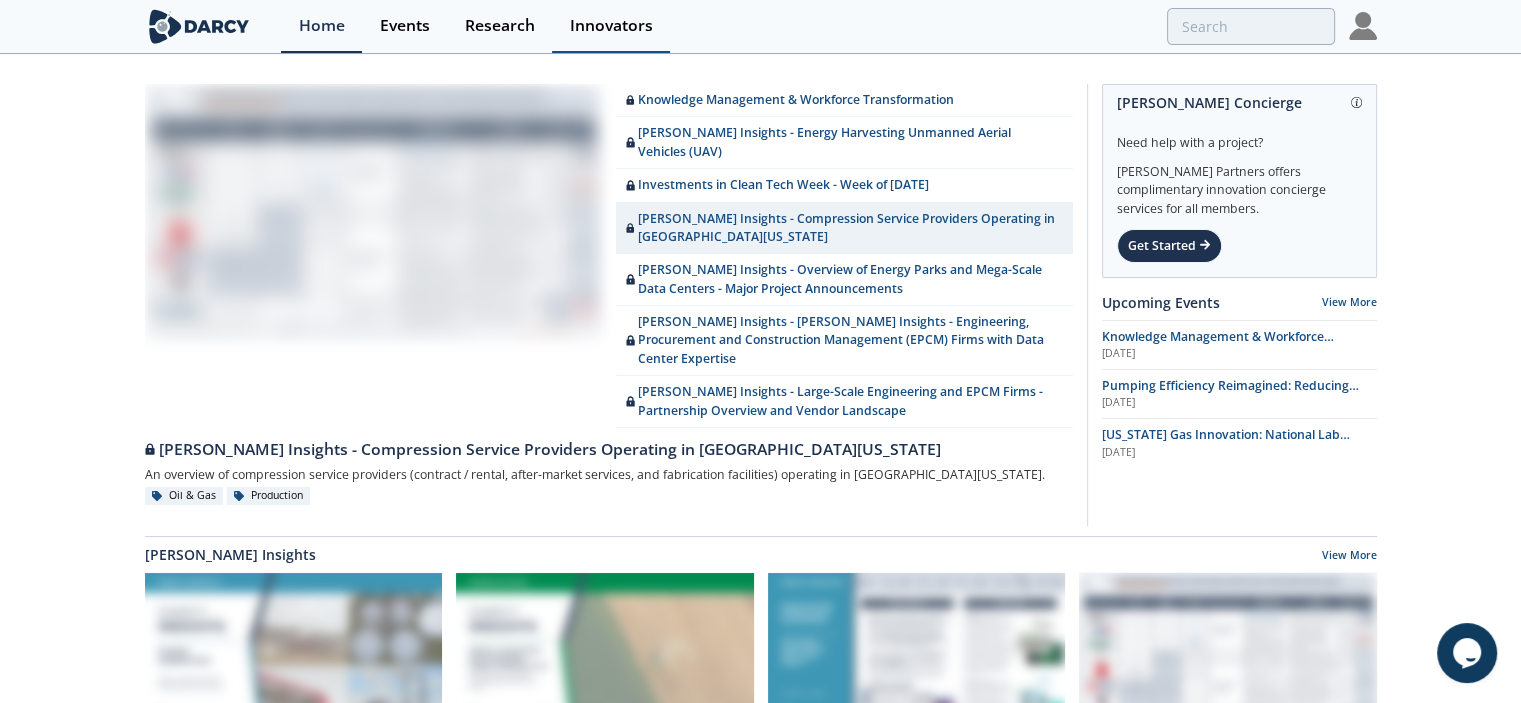 click on "Innovators" at bounding box center (611, 26) 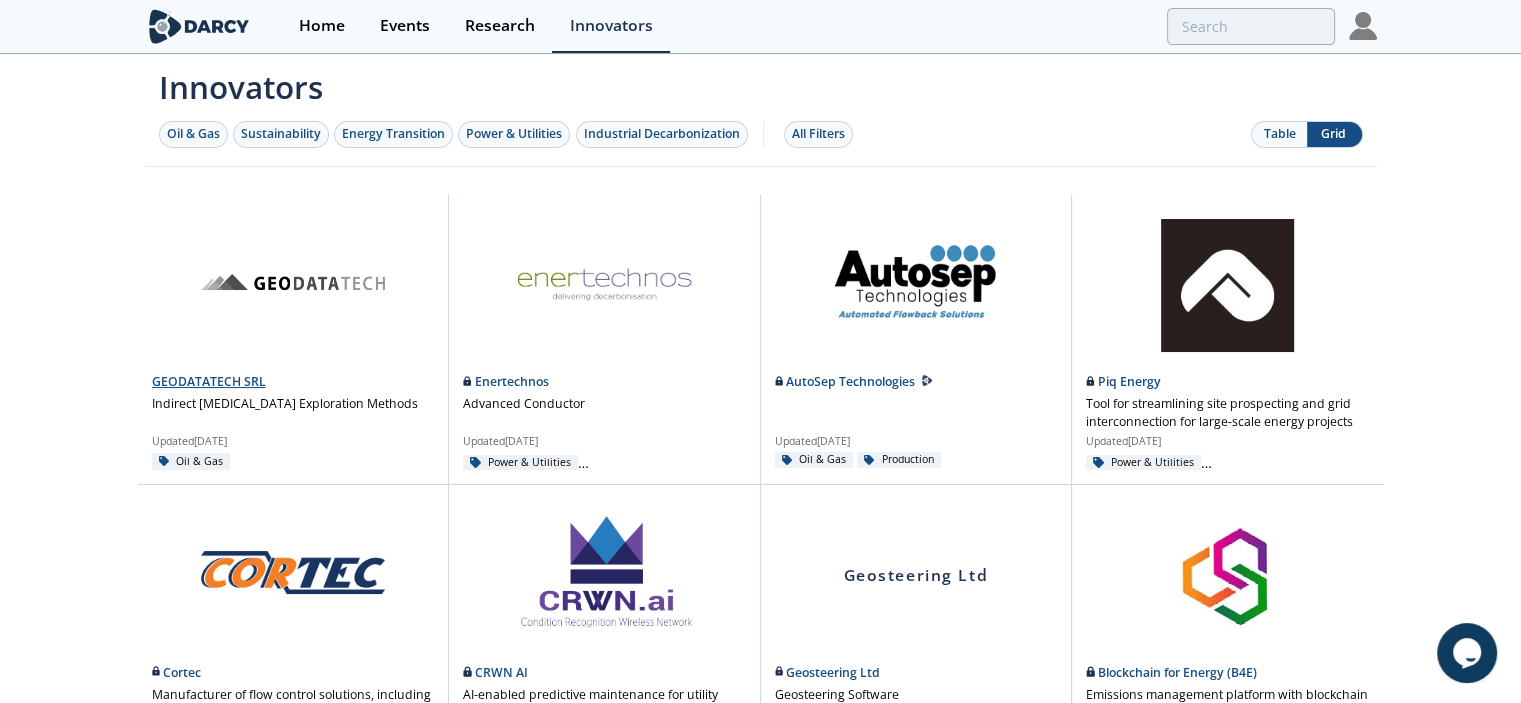 click at bounding box center [293, 279] 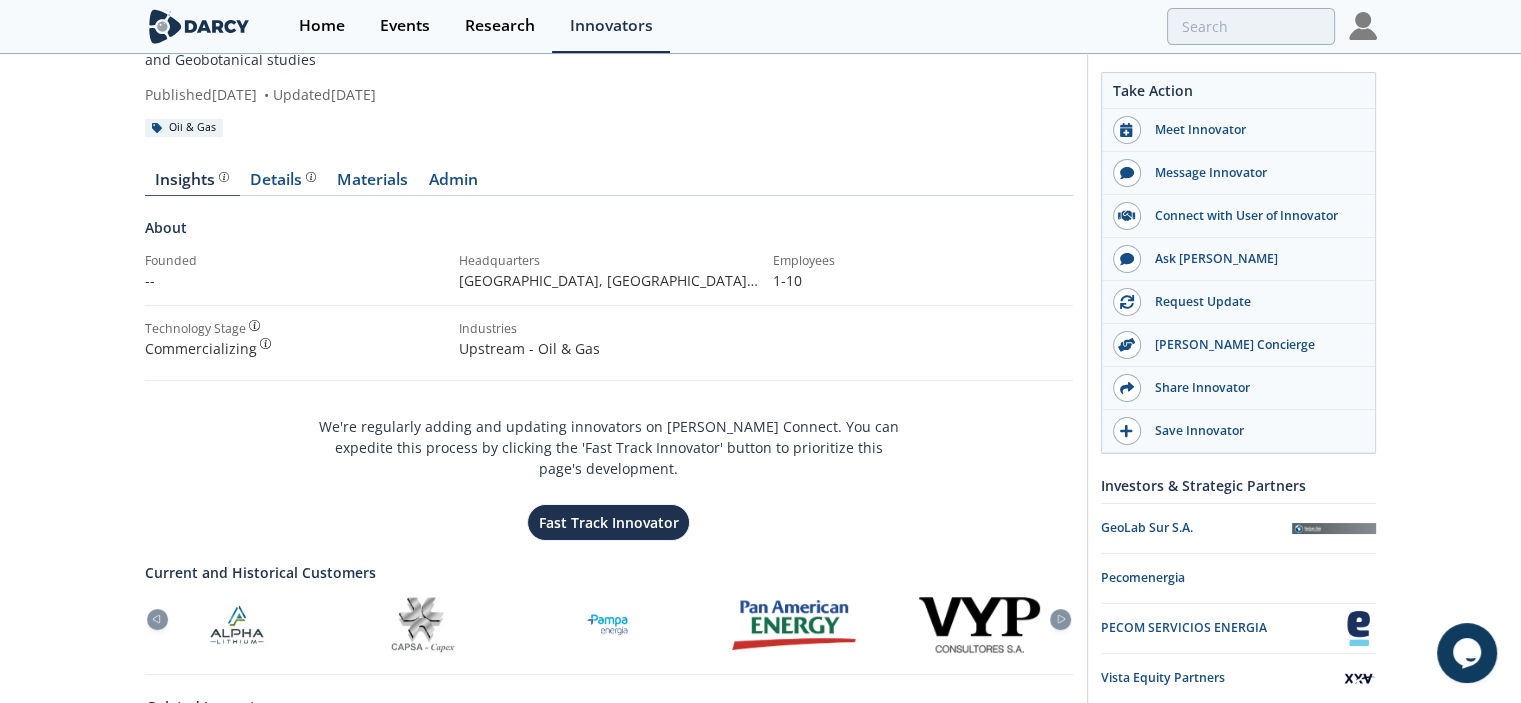 scroll, scrollTop: 0, scrollLeft: 0, axis: both 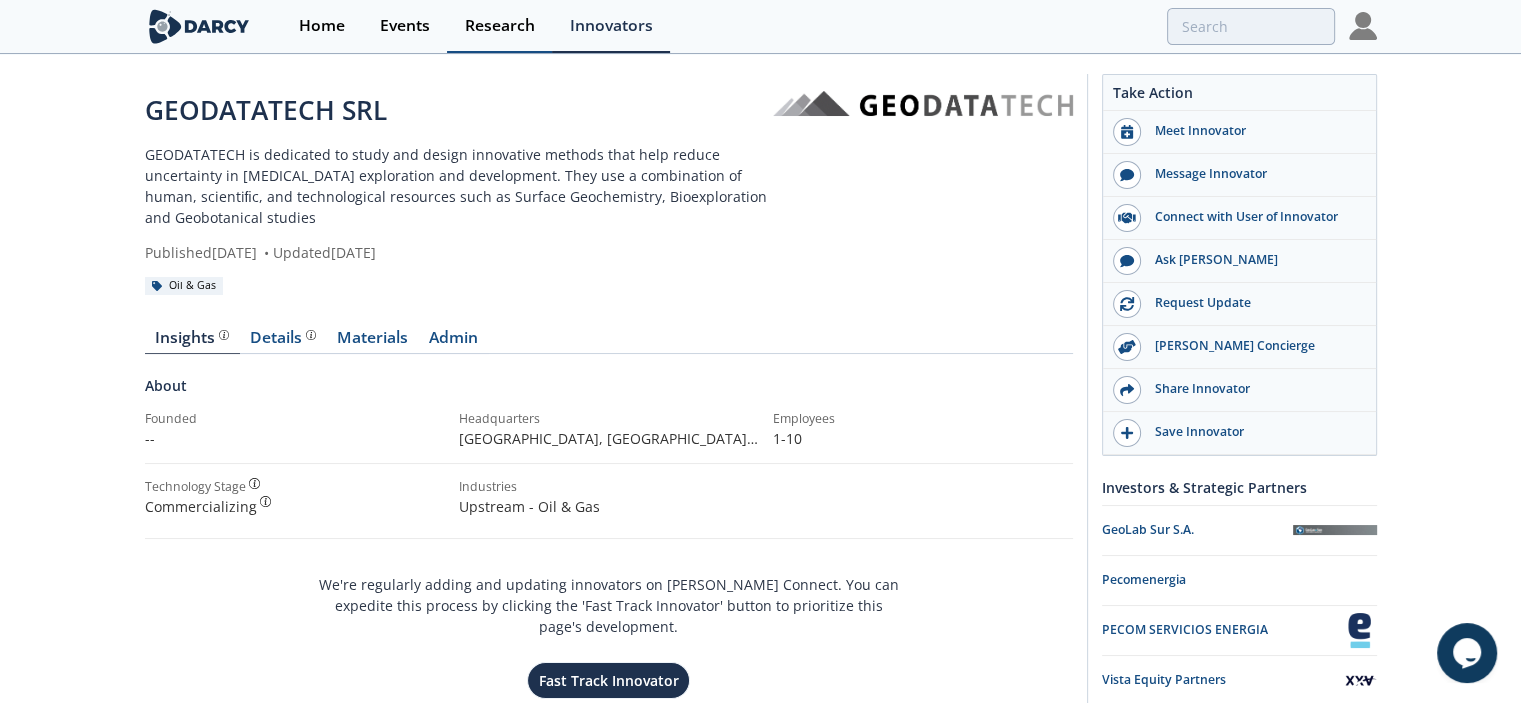 click on "Research" at bounding box center (500, 26) 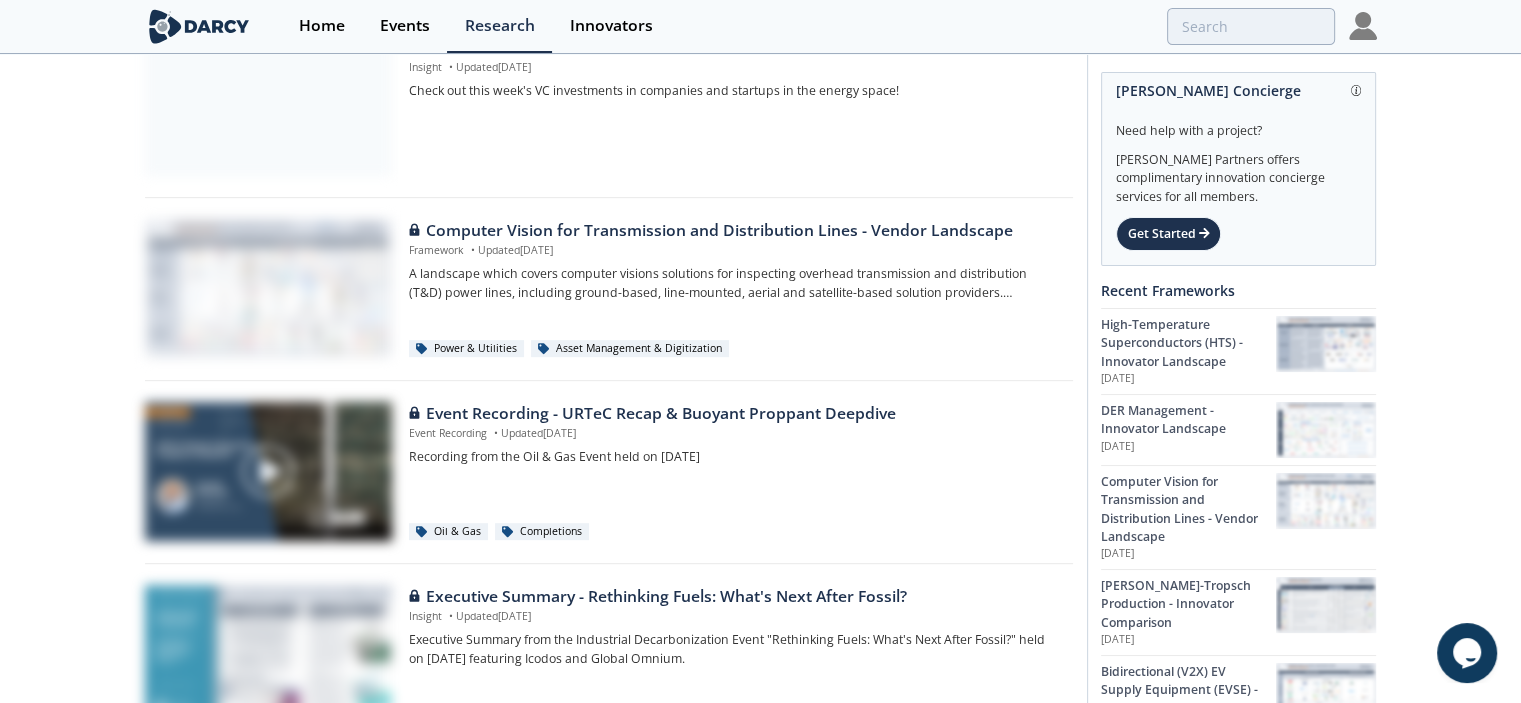 scroll, scrollTop: 0, scrollLeft: 0, axis: both 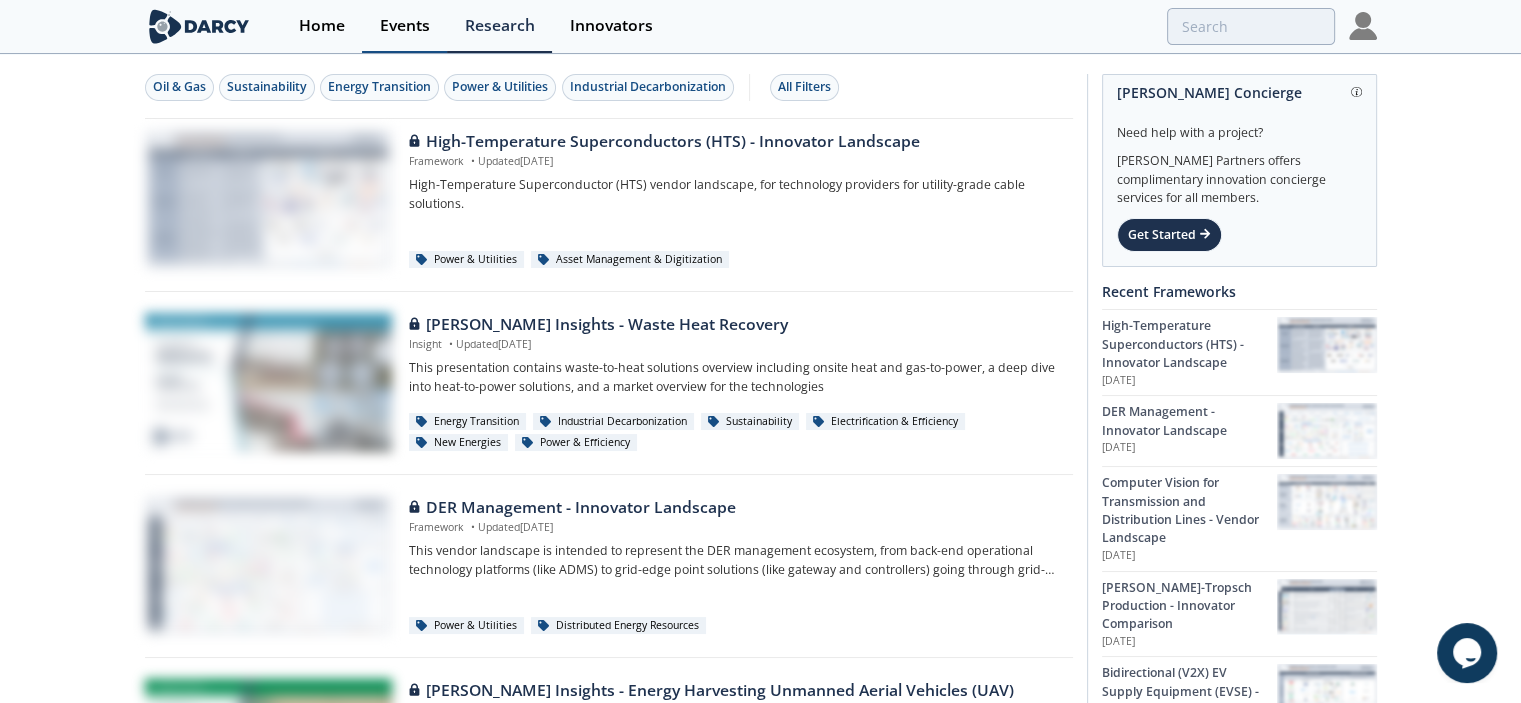 click on "Events" at bounding box center (404, 26) 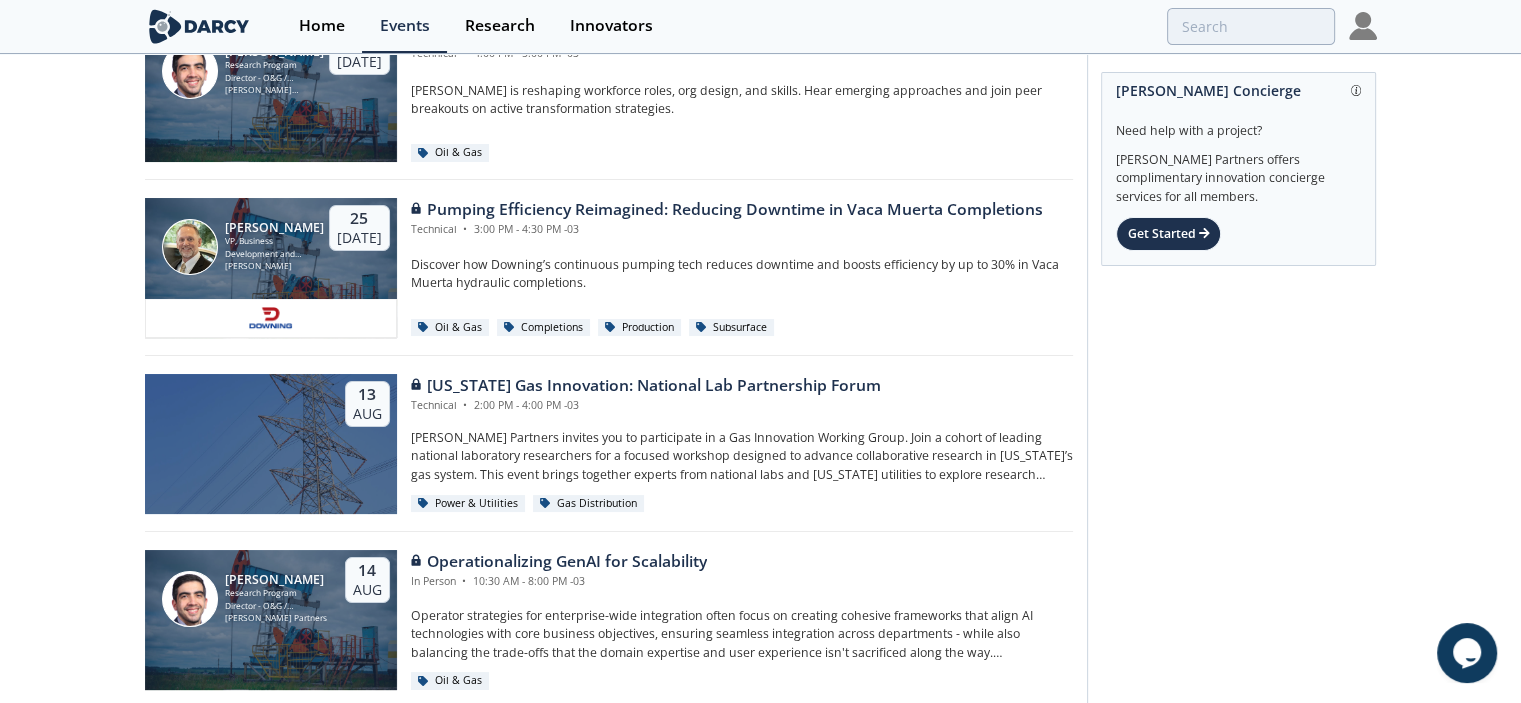 scroll, scrollTop: 0, scrollLeft: 0, axis: both 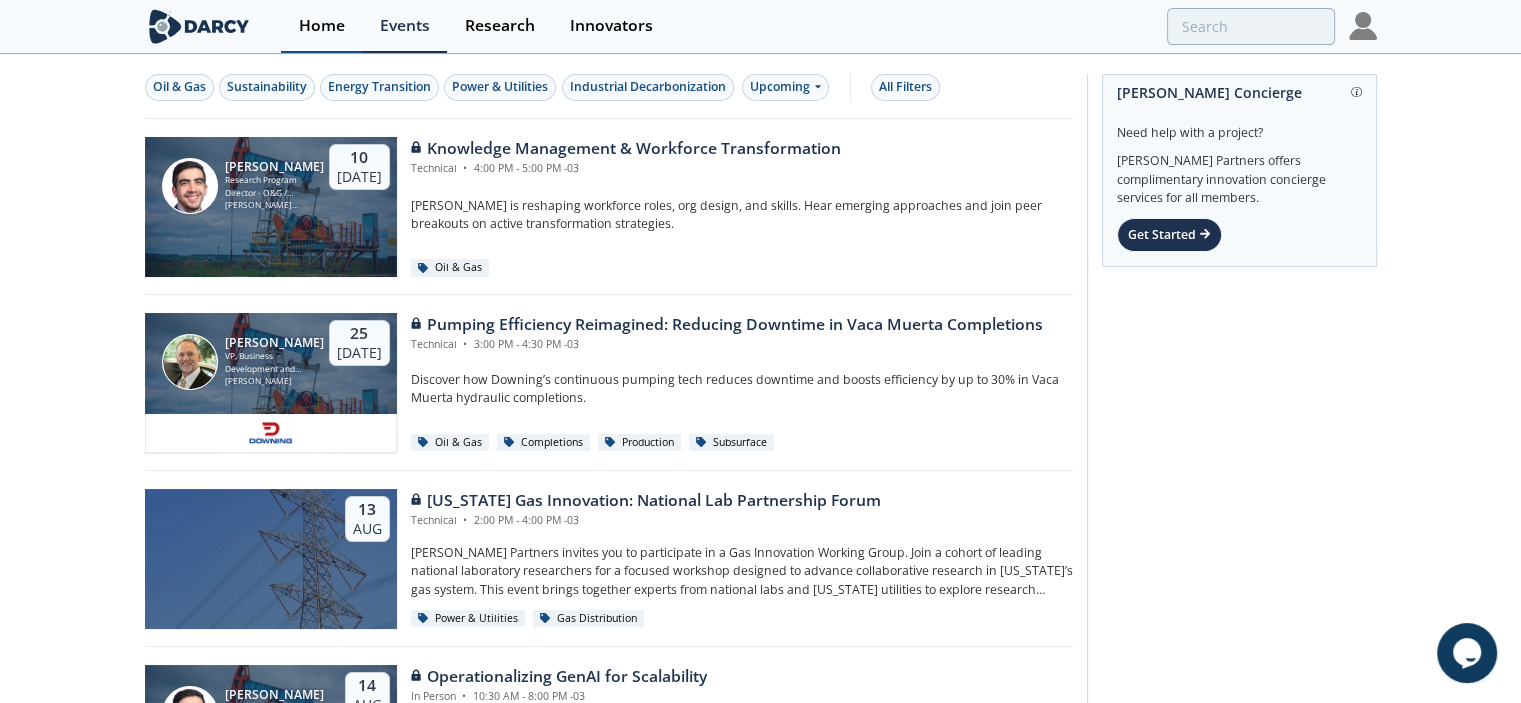 click on "Home" at bounding box center [322, 26] 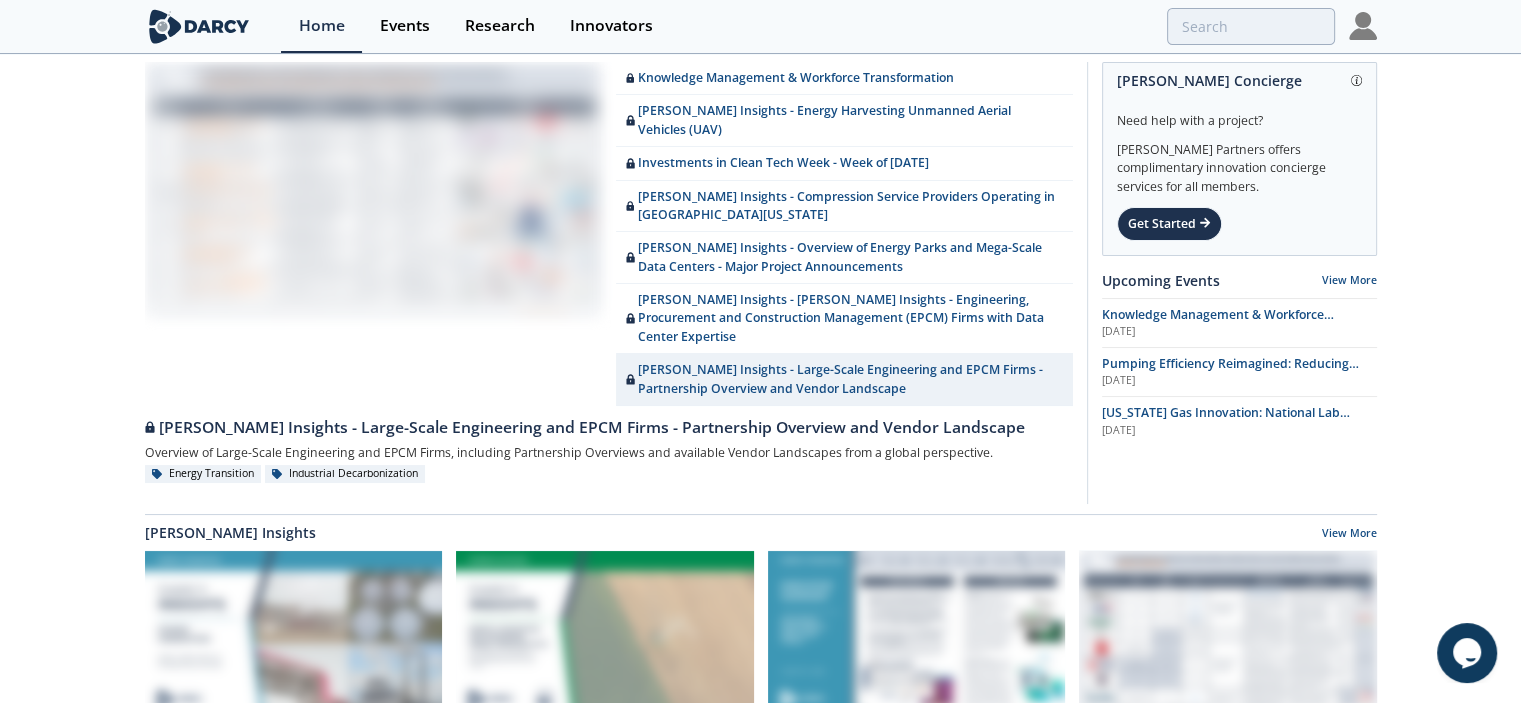 scroll, scrollTop: 0, scrollLeft: 0, axis: both 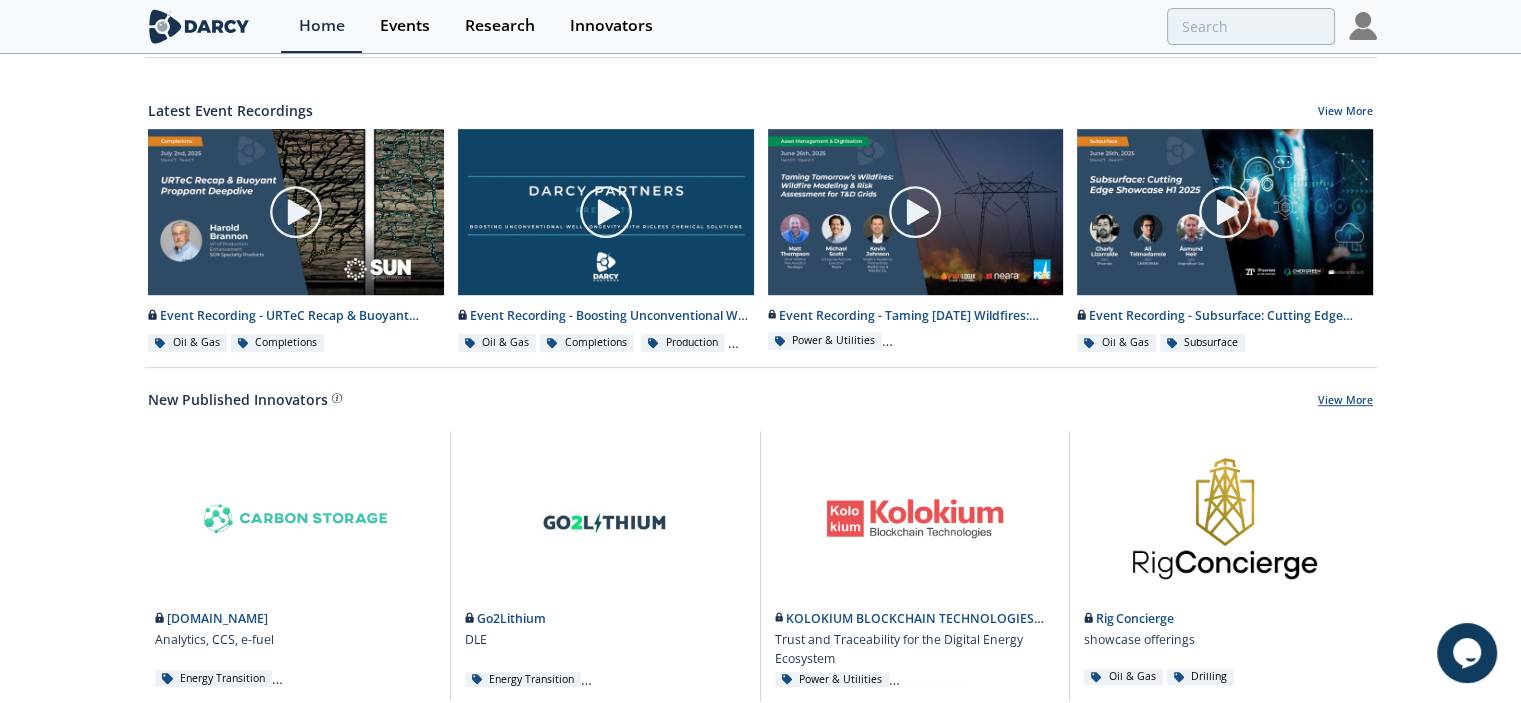 click on "View More" at bounding box center [1345, 402] 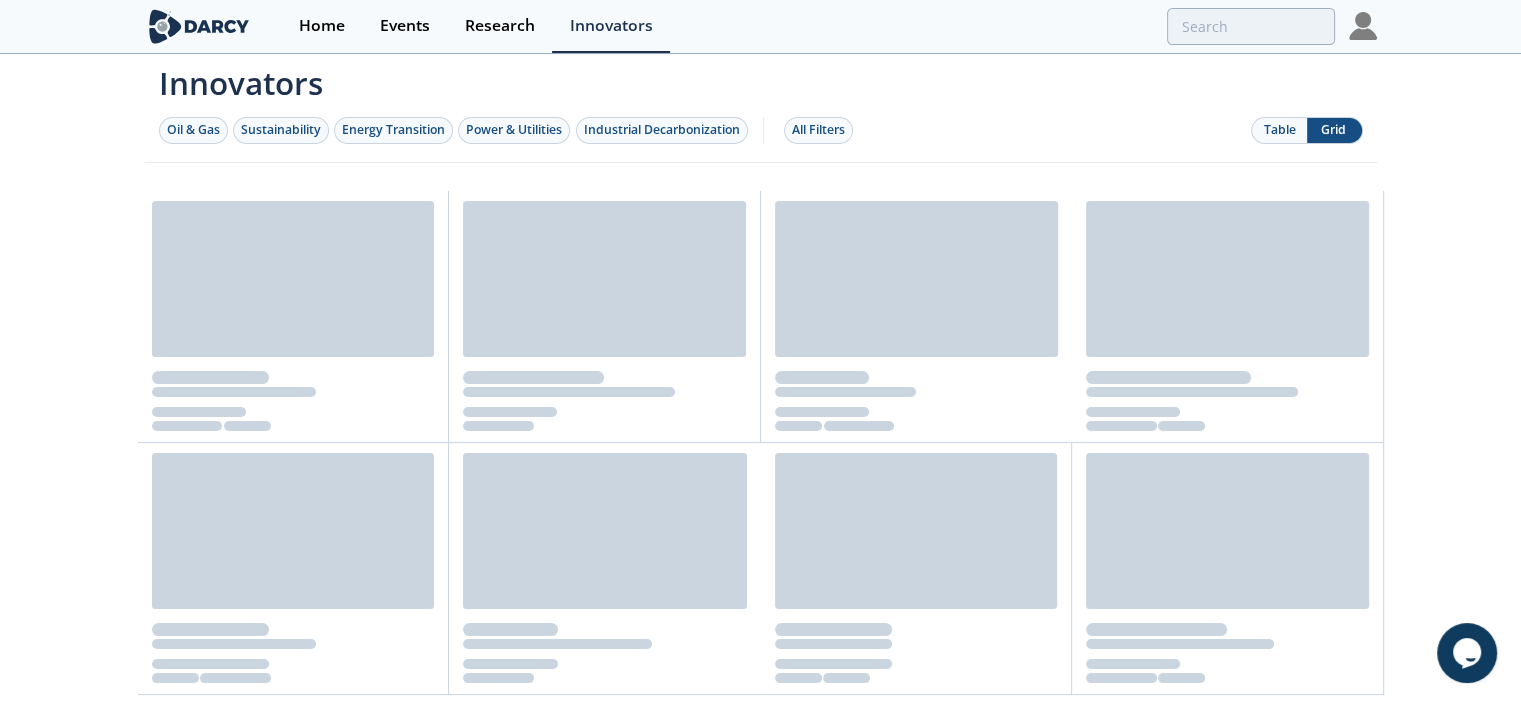 scroll, scrollTop: 0, scrollLeft: 0, axis: both 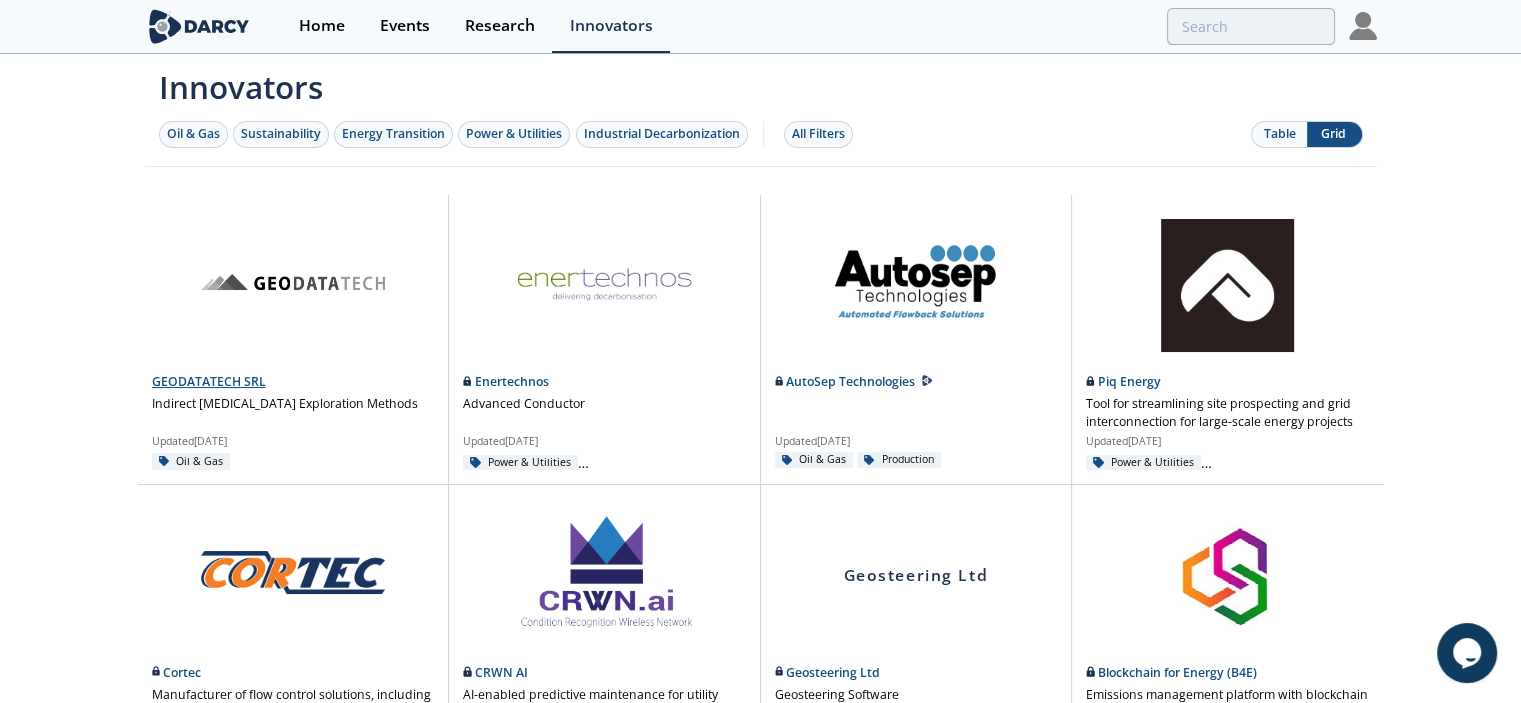 click at bounding box center [293, 279] 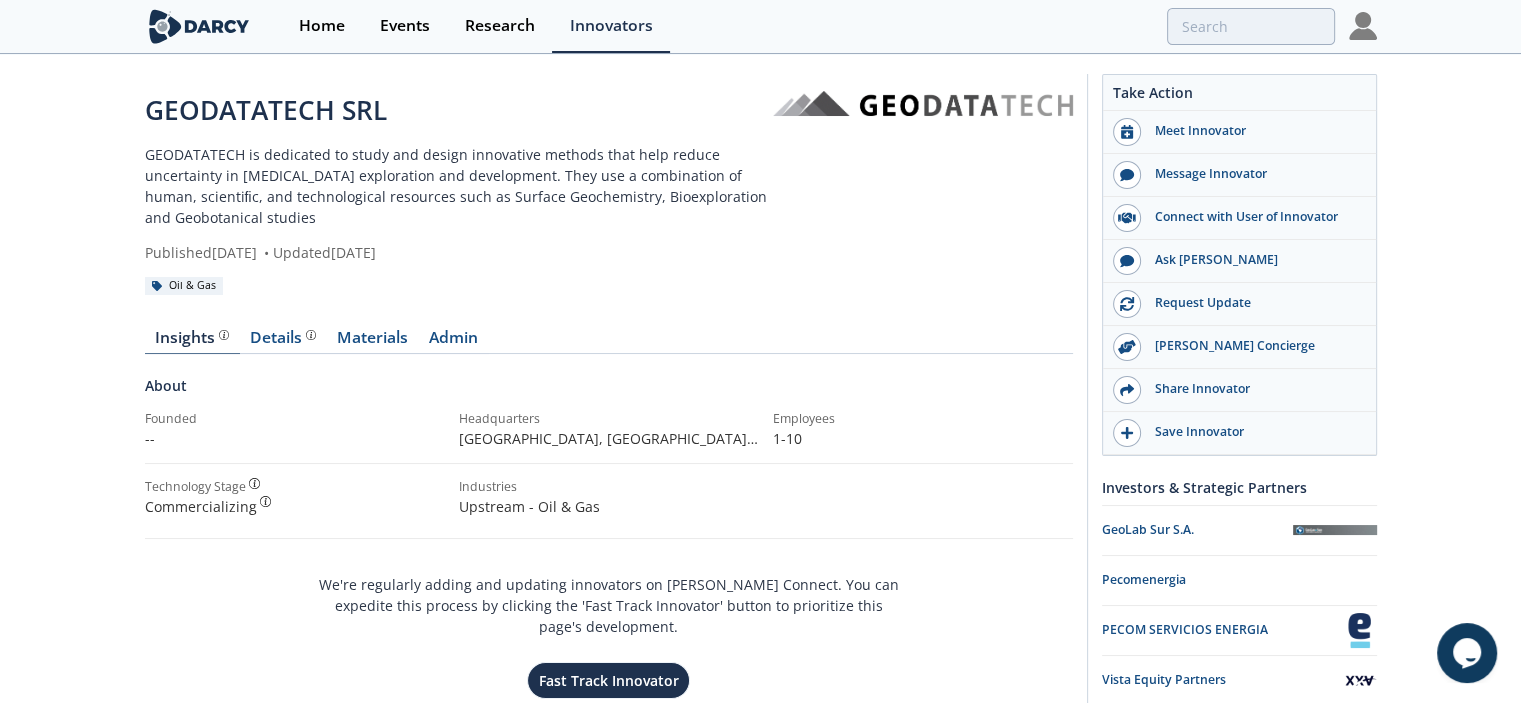 click on "Insights" at bounding box center (192, 338) 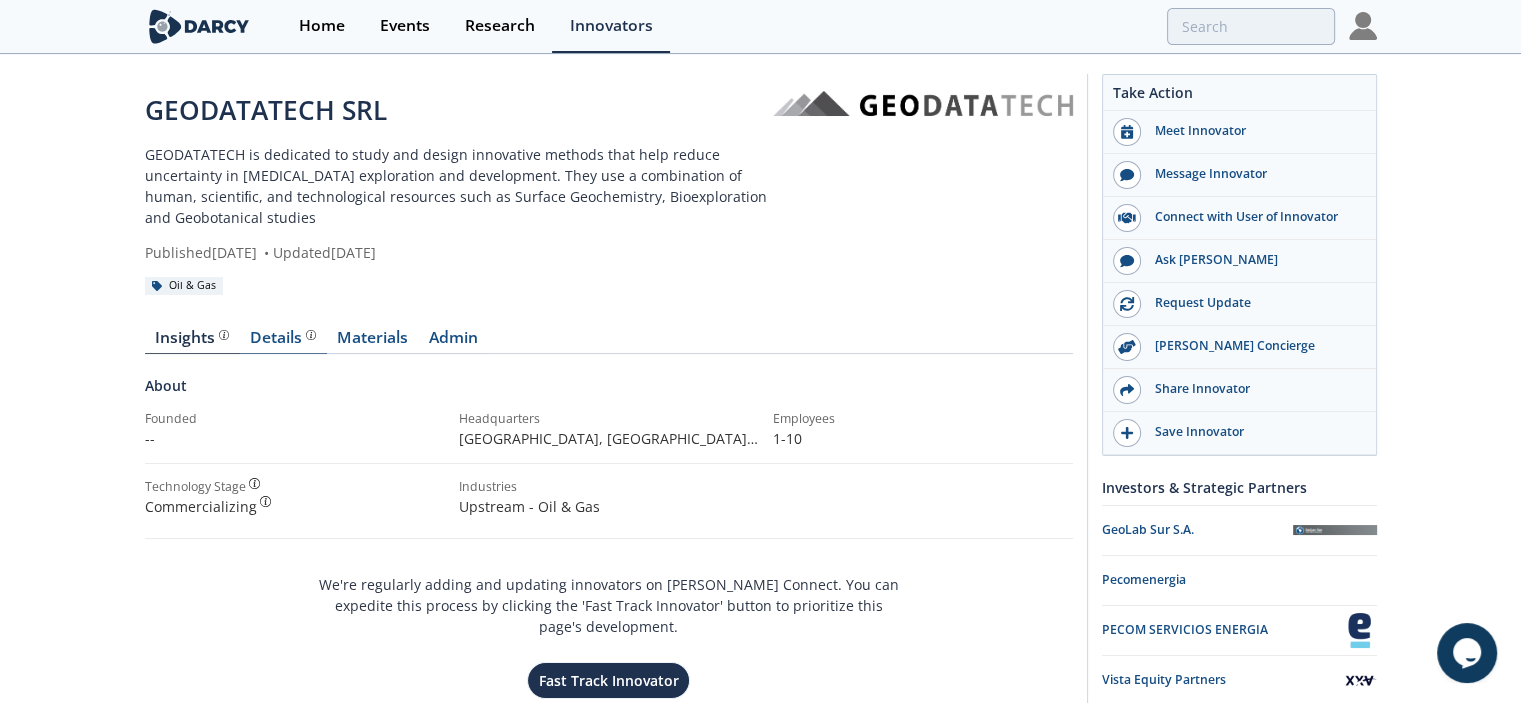 click on "Details" at bounding box center (283, 338) 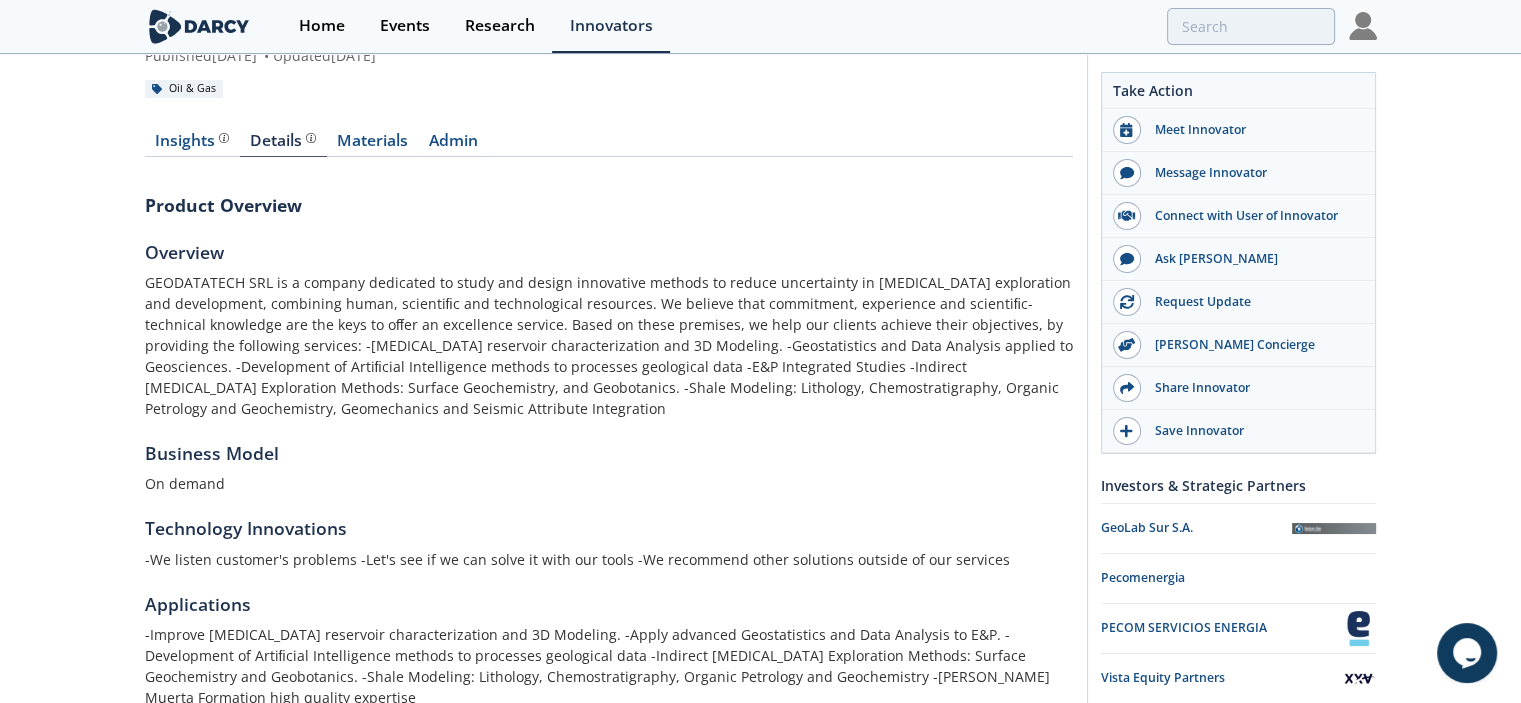 scroll, scrollTop: 0, scrollLeft: 0, axis: both 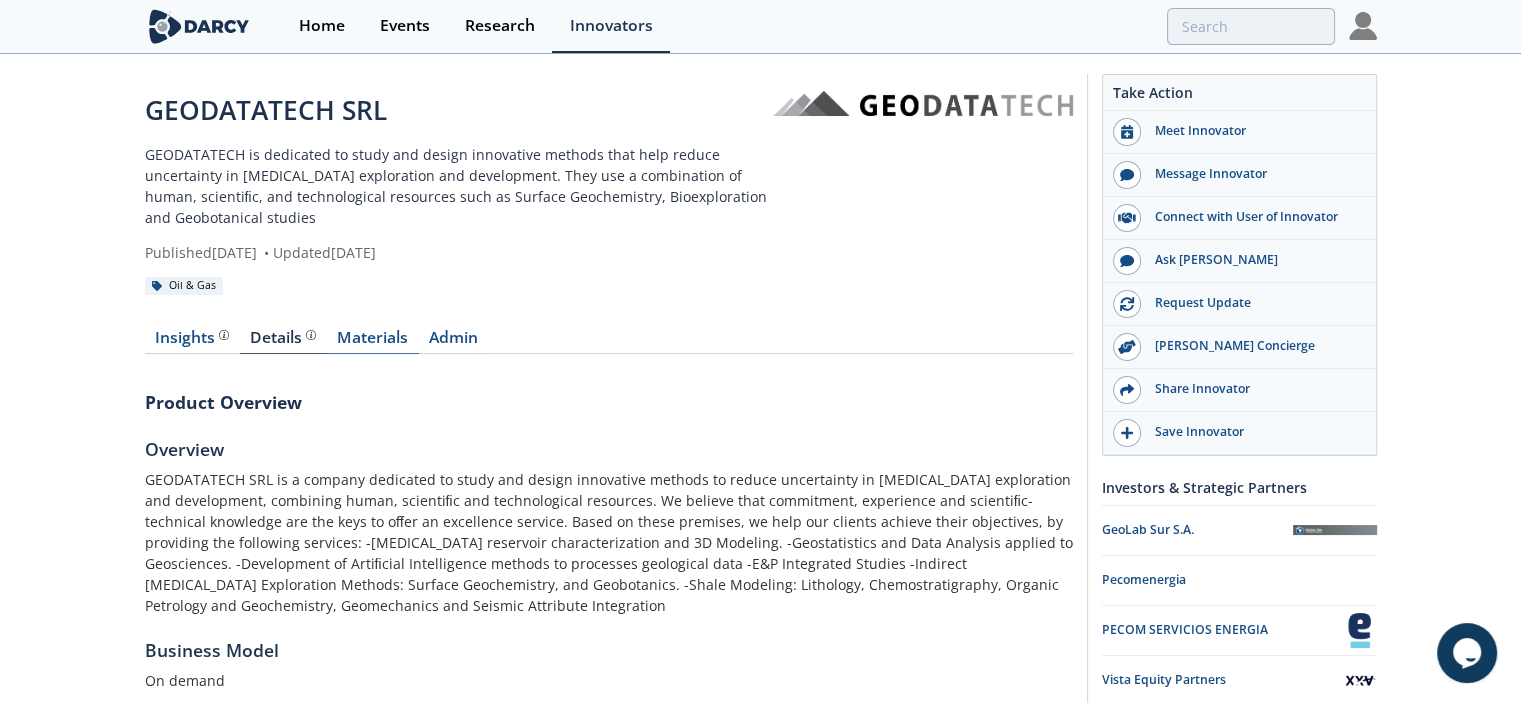click on "Materials" at bounding box center (373, 342) 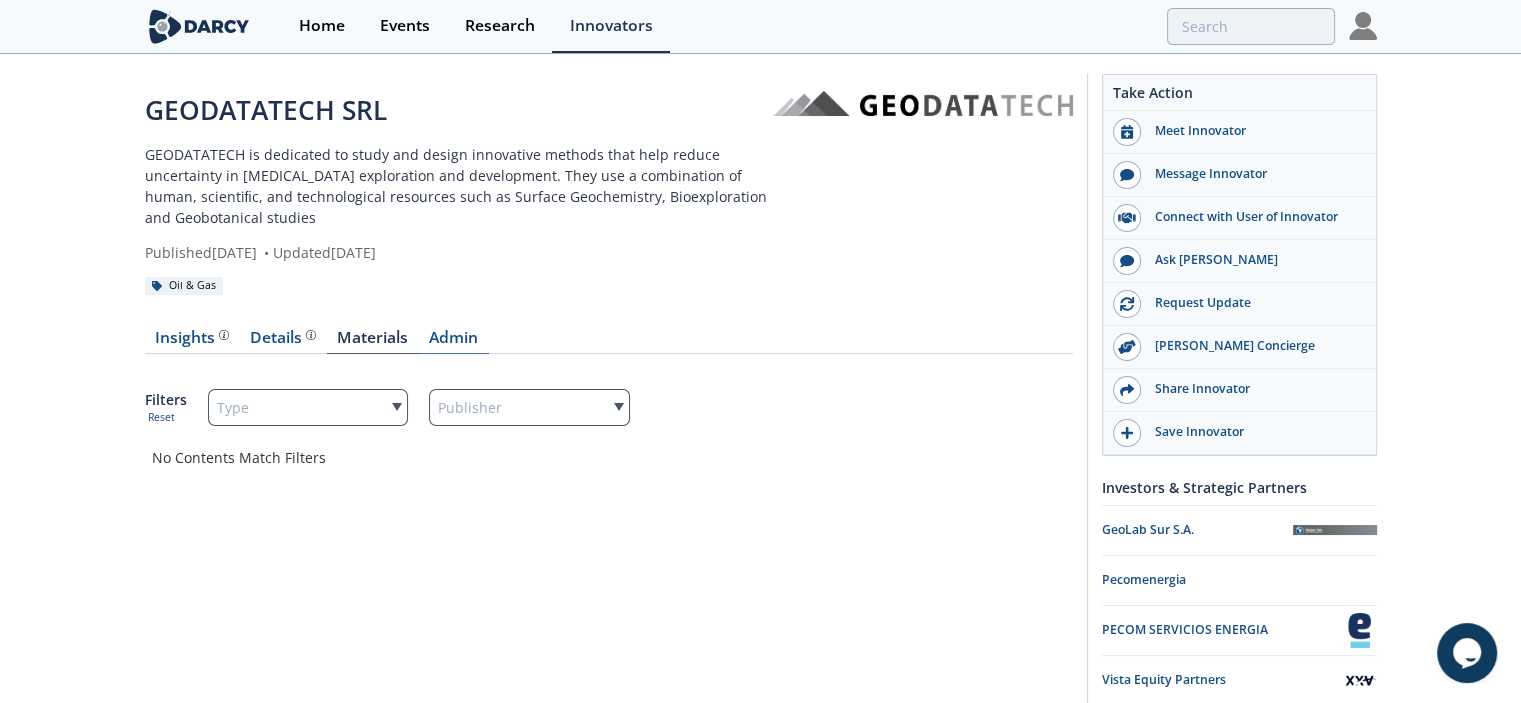 click on "Admin" at bounding box center [454, 342] 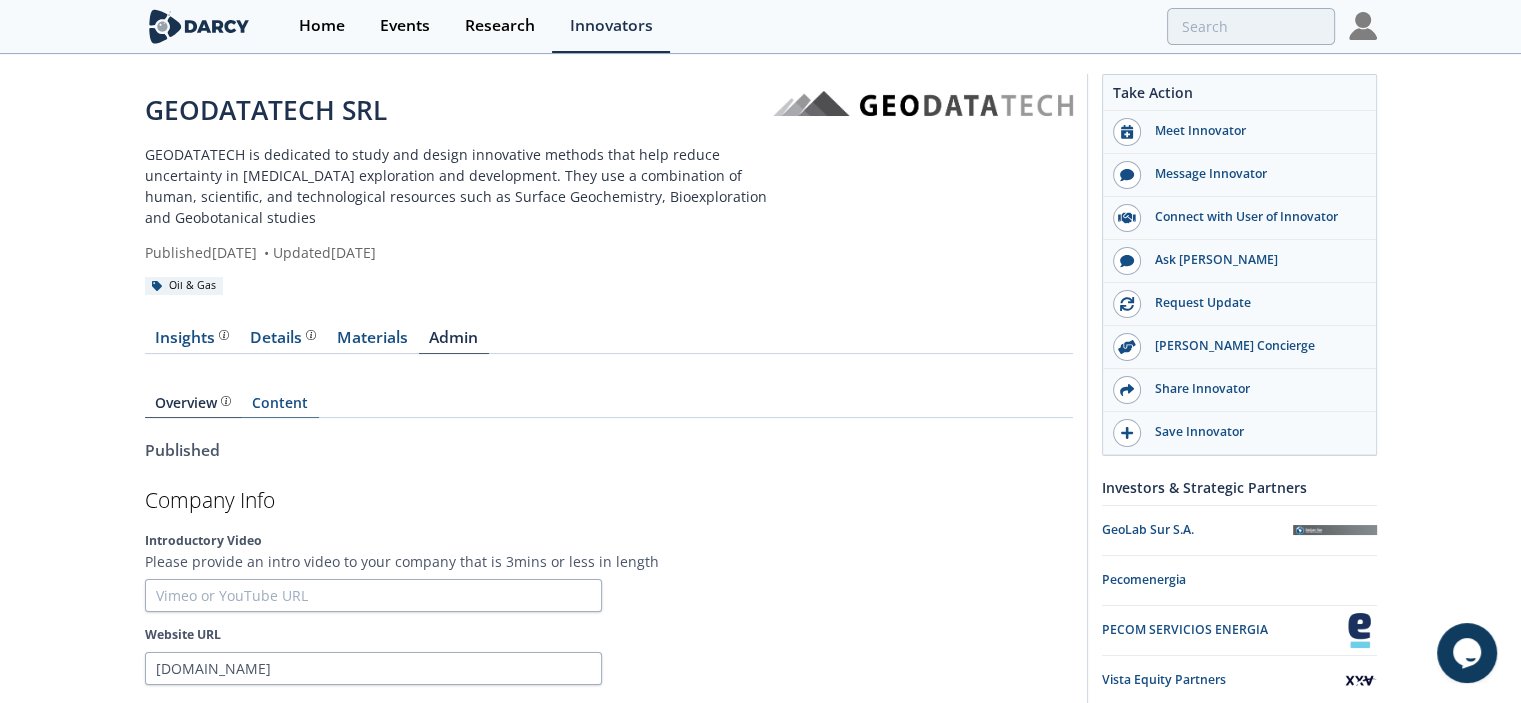 click on "Content" at bounding box center (280, 407) 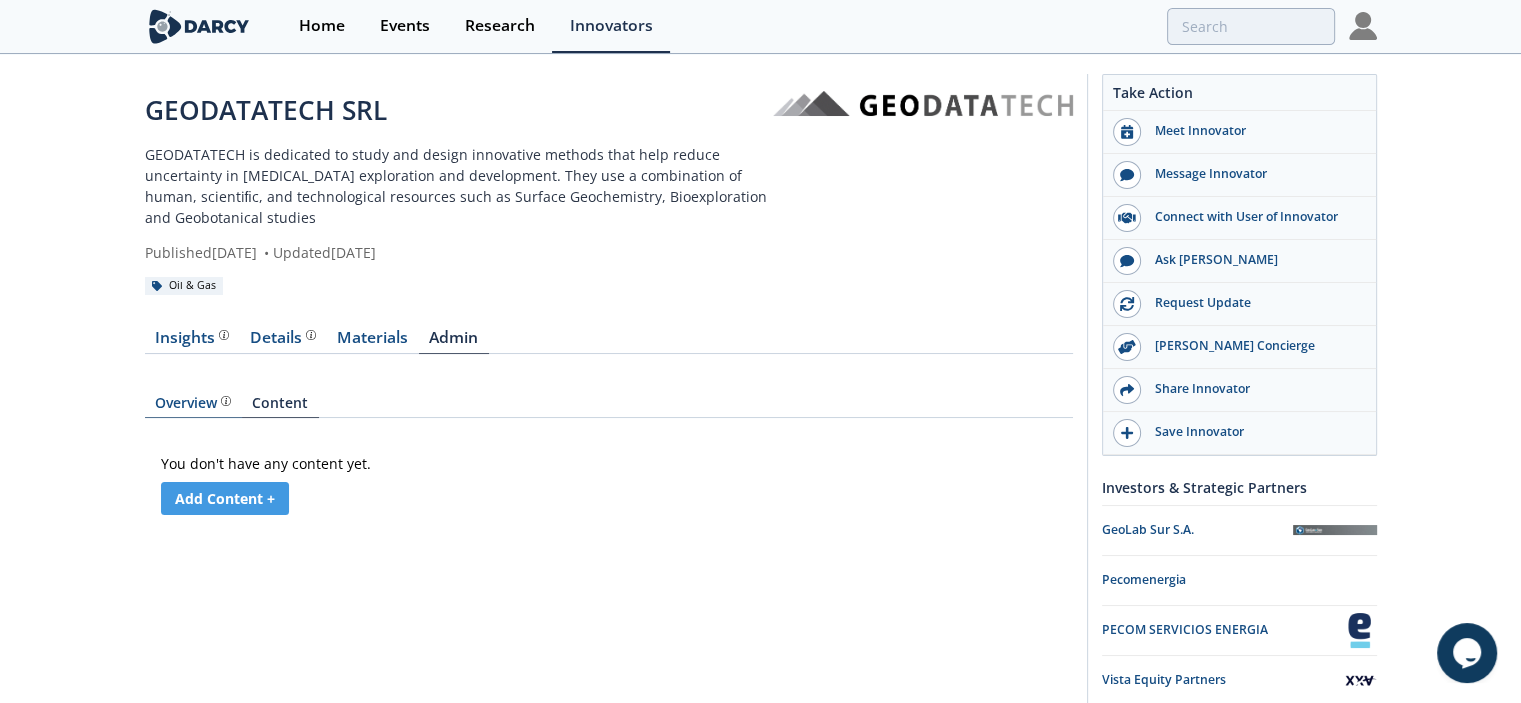 click on "Overview" at bounding box center [193, 403] 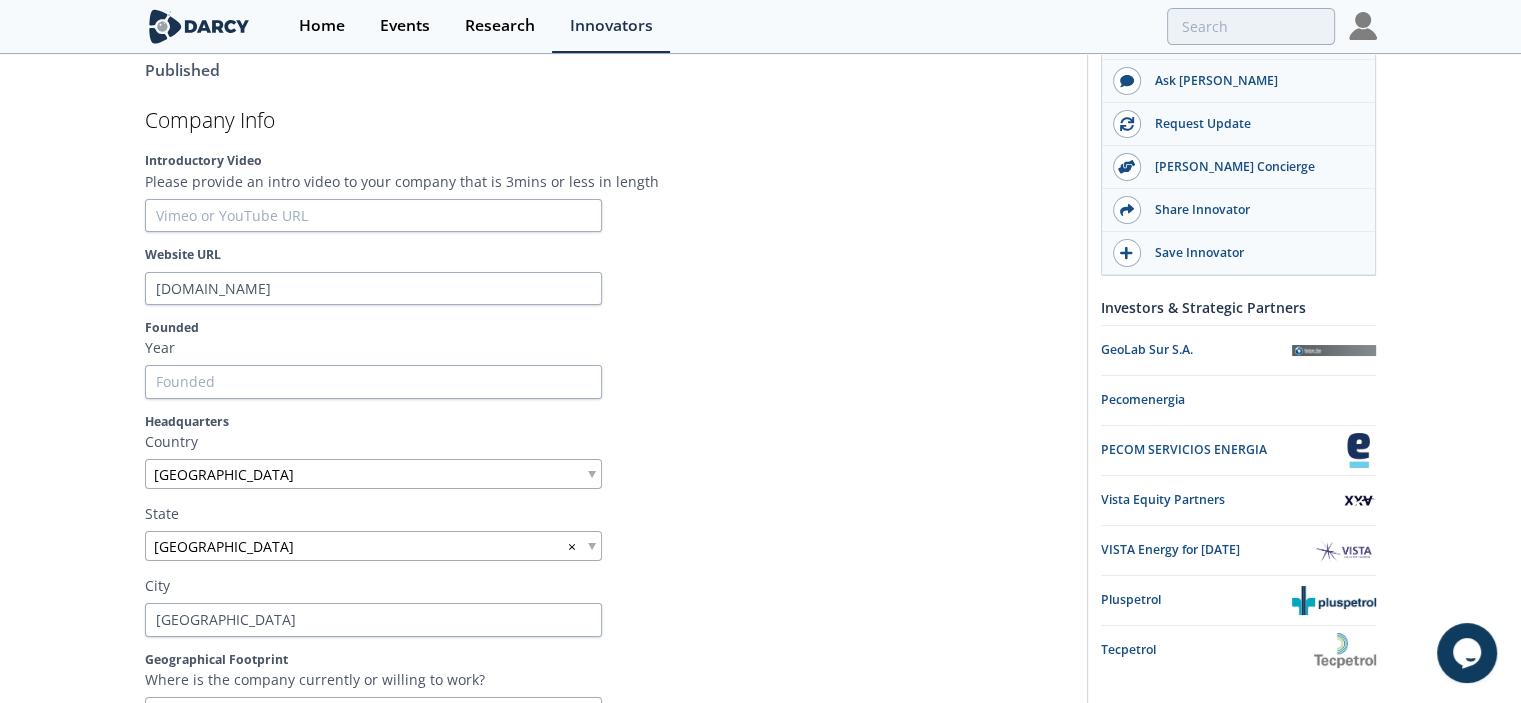 scroll, scrollTop: 500, scrollLeft: 0, axis: vertical 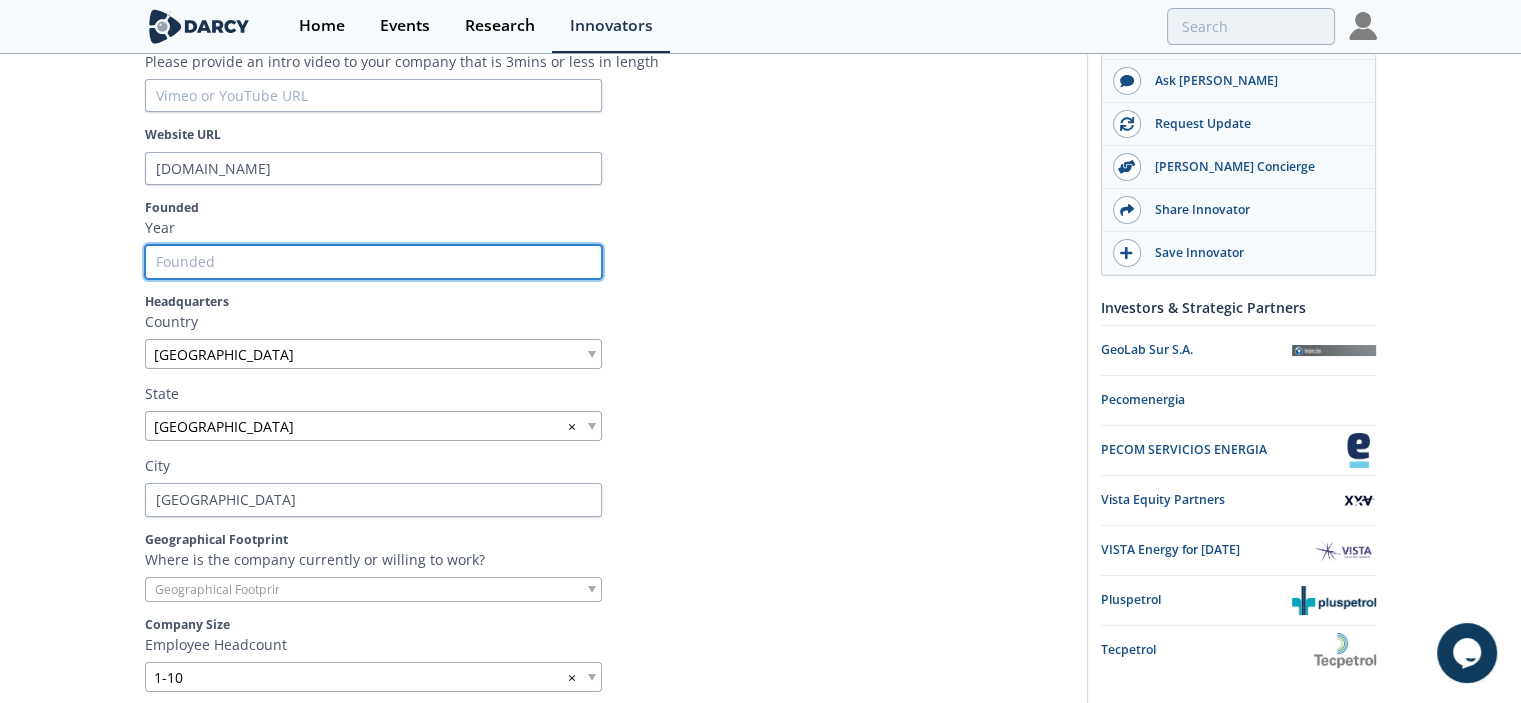 click on "Founded" at bounding box center (373, 262) 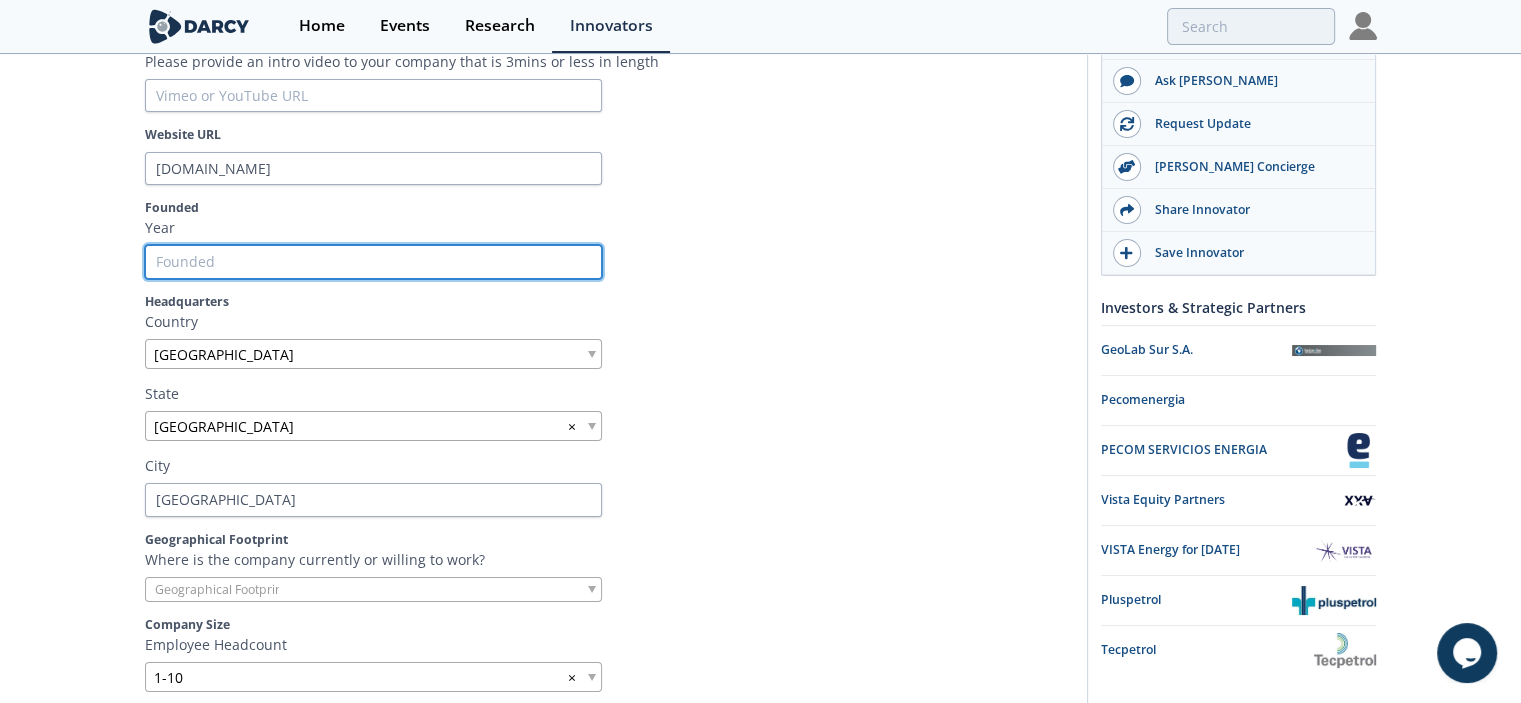 type on "2" 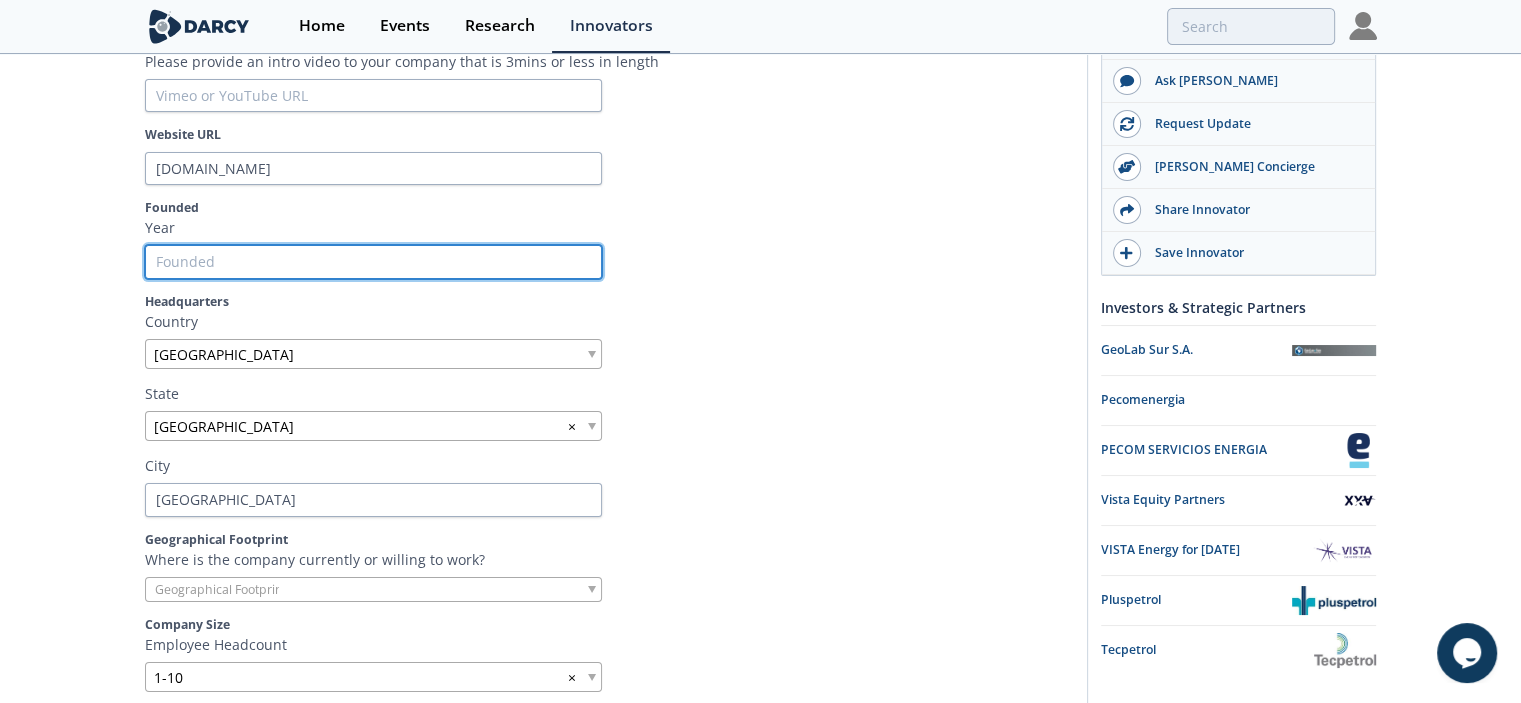 type 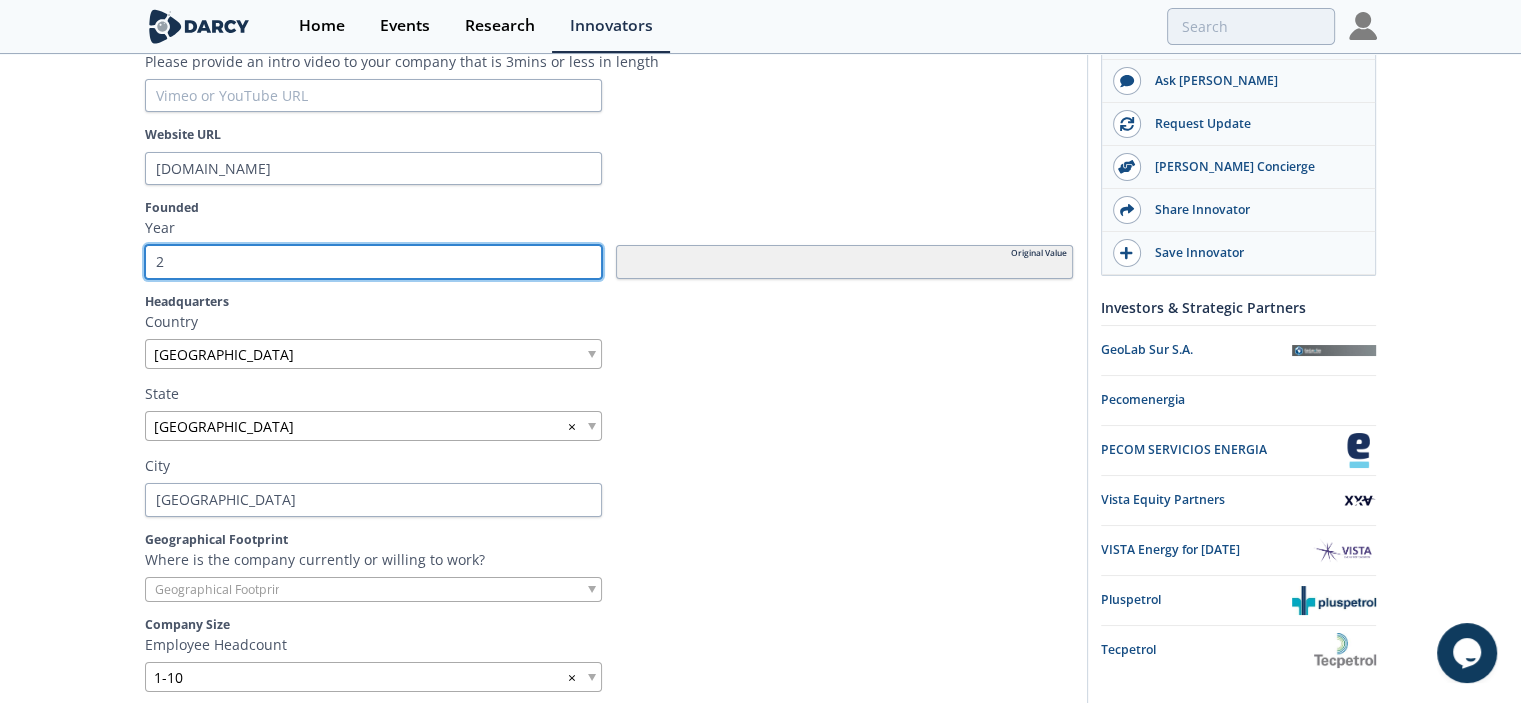 type on "20" 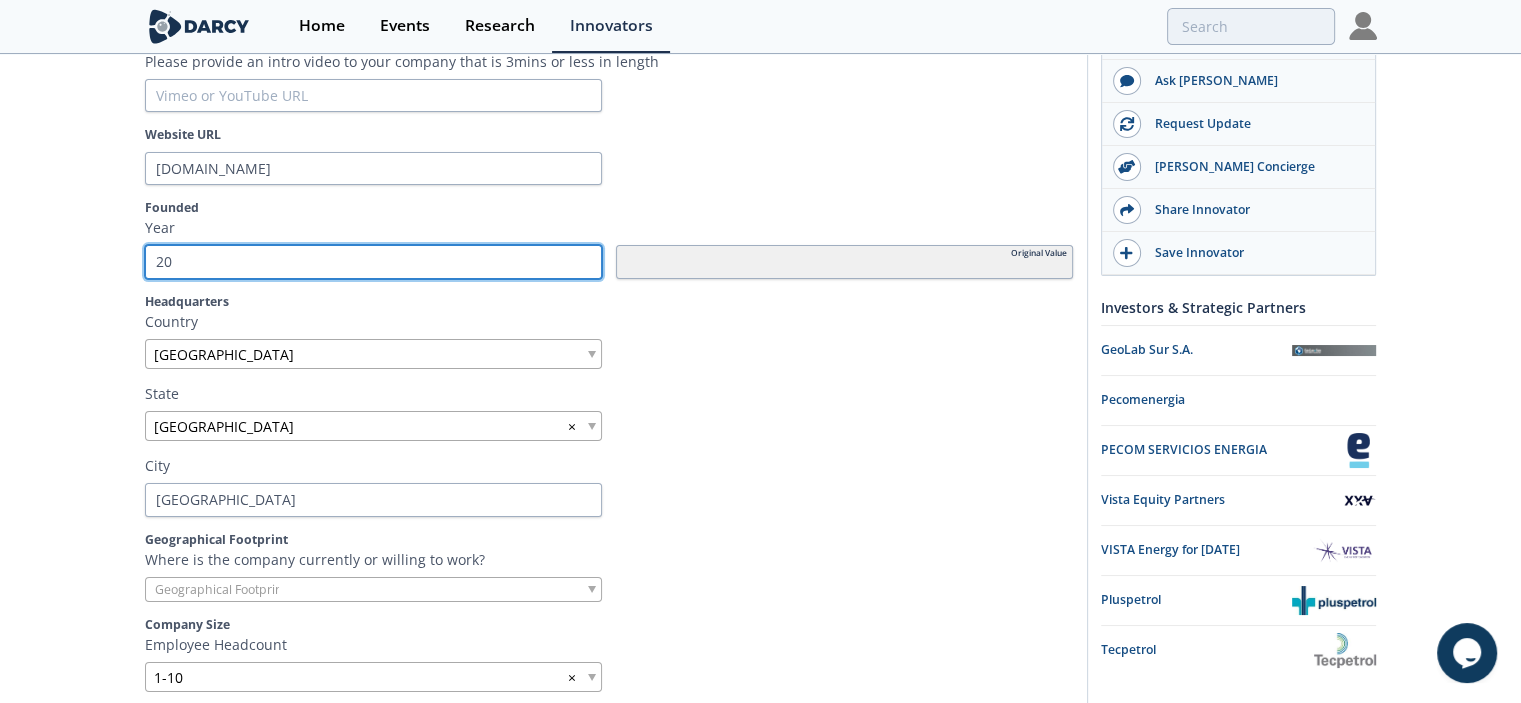 type on "201" 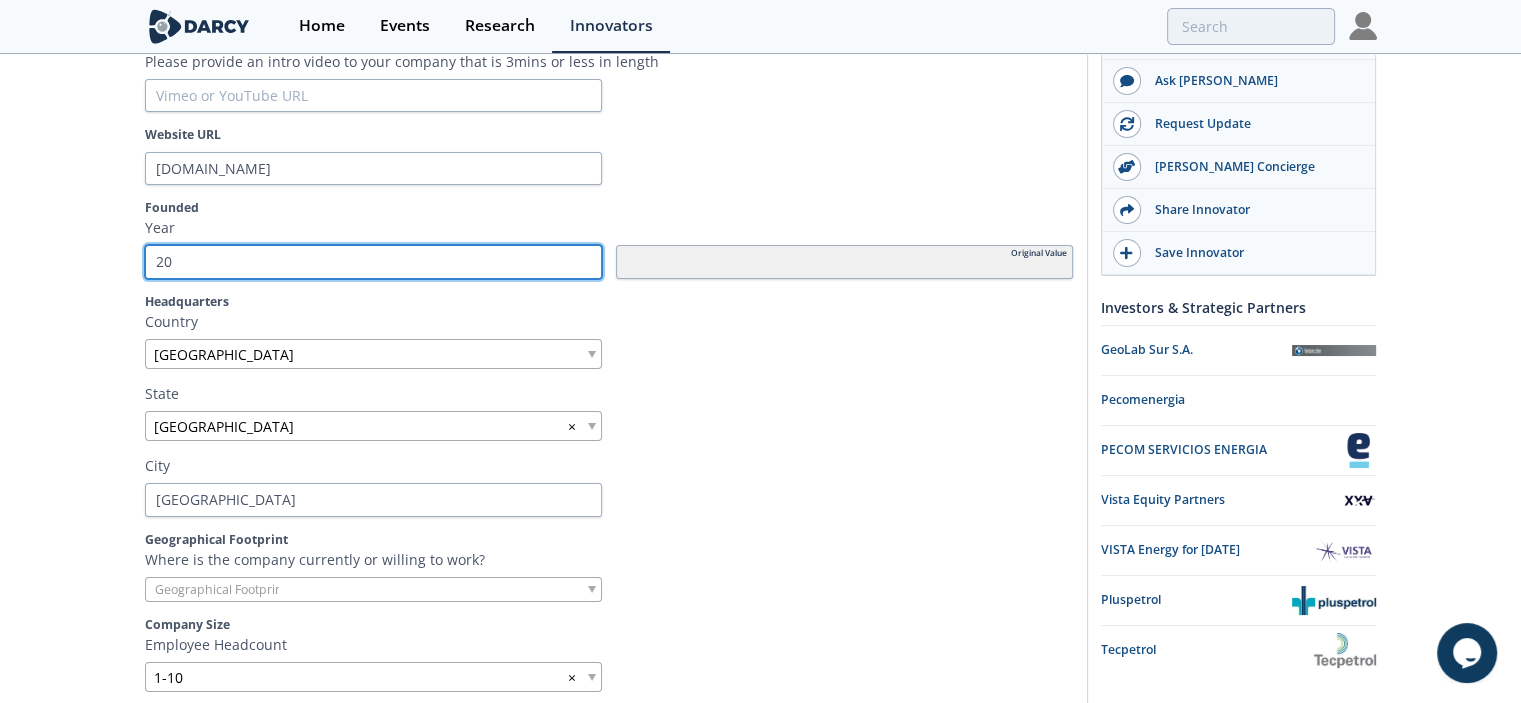 type 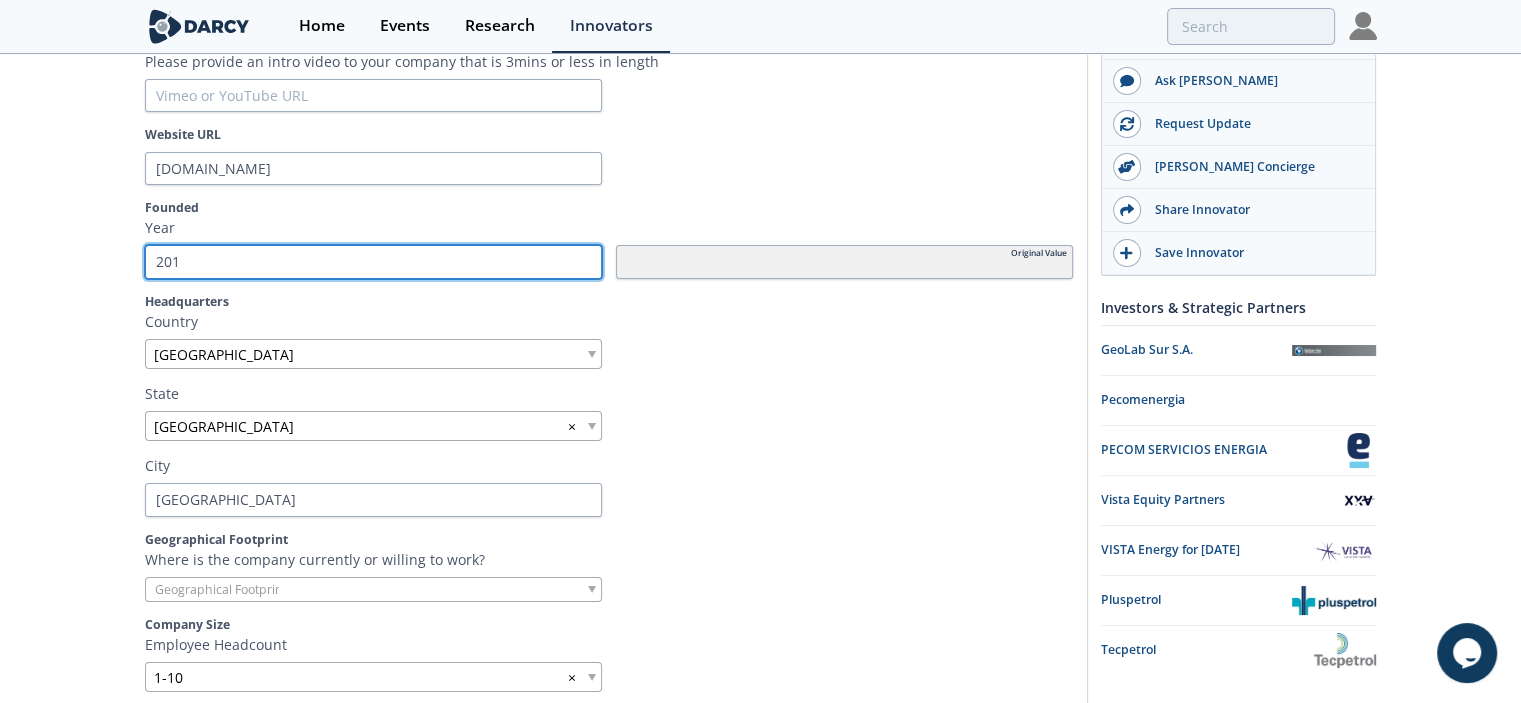 type on "2018" 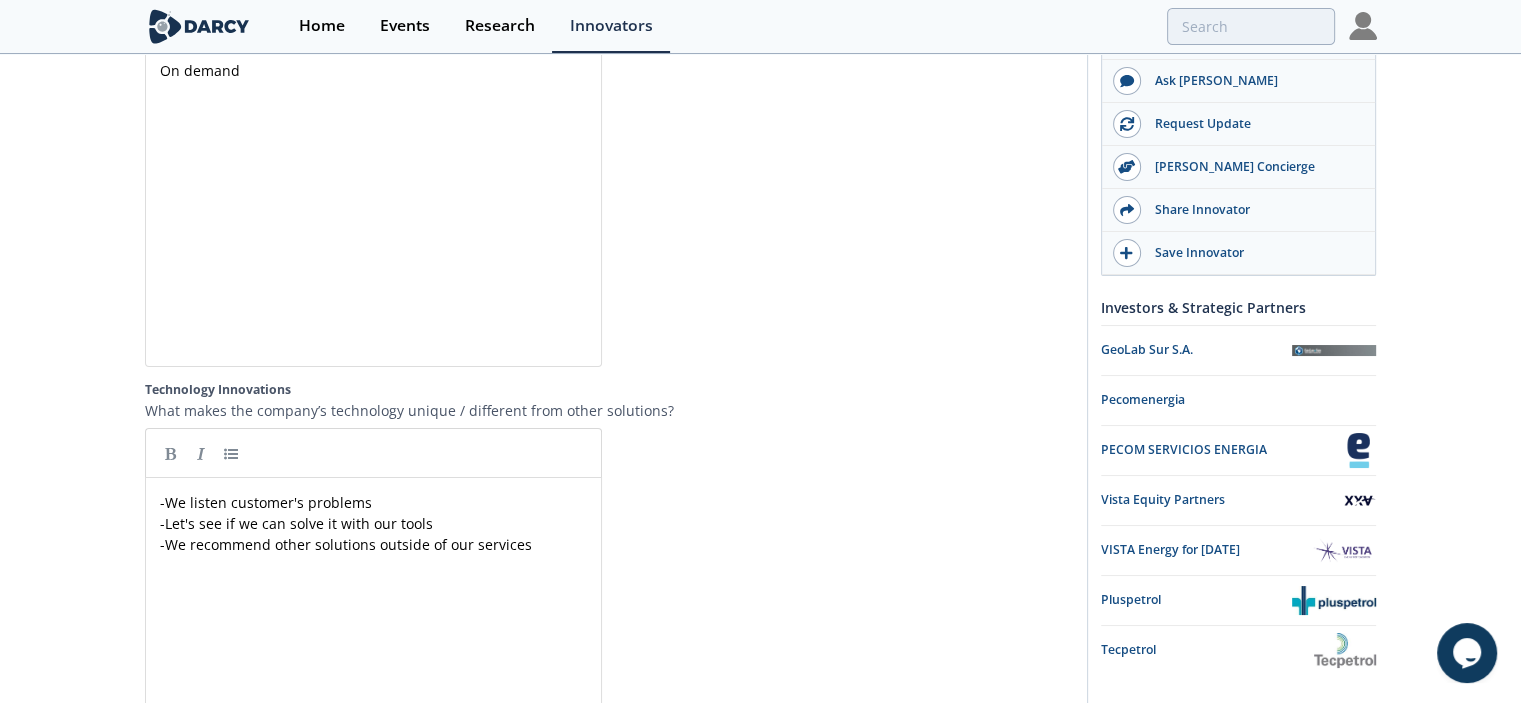 scroll, scrollTop: 4089, scrollLeft: 0, axis: vertical 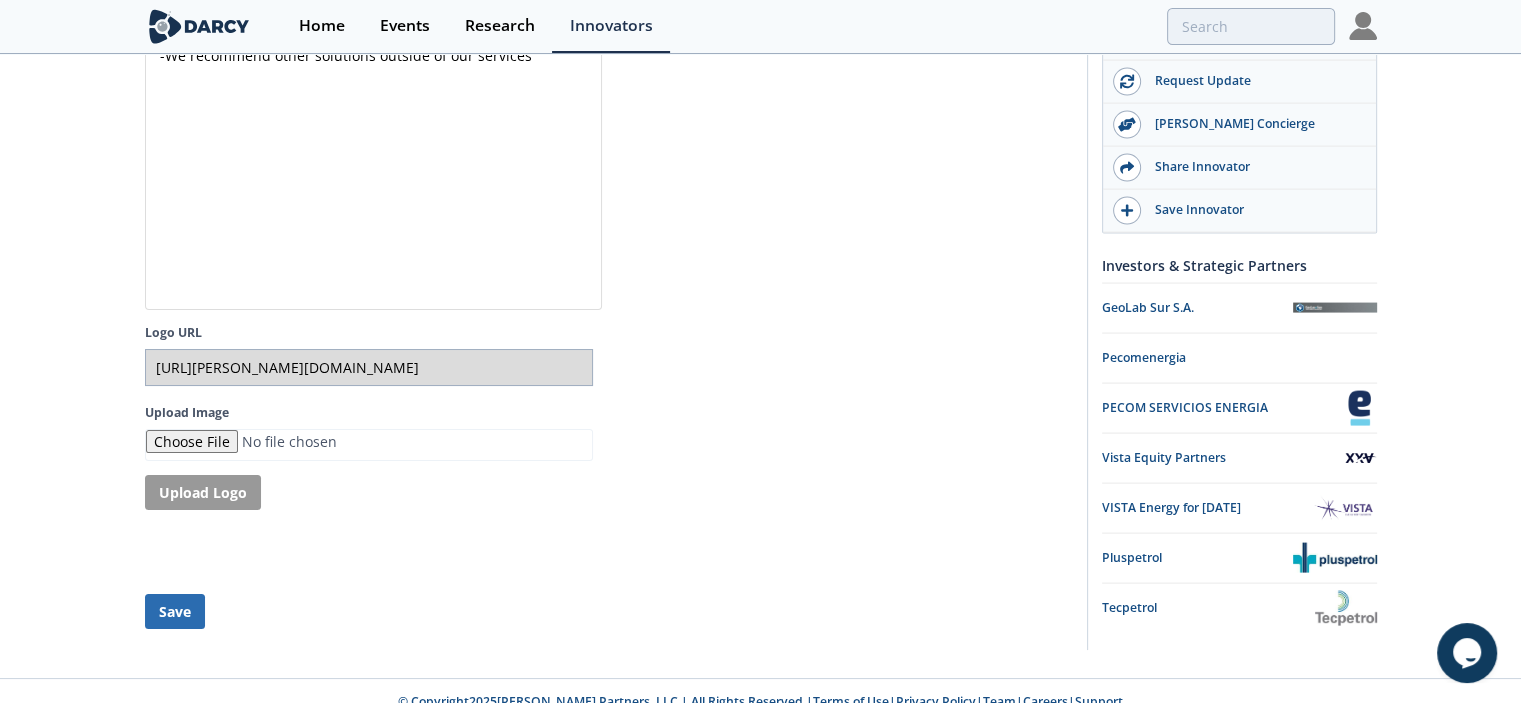 type on "2018" 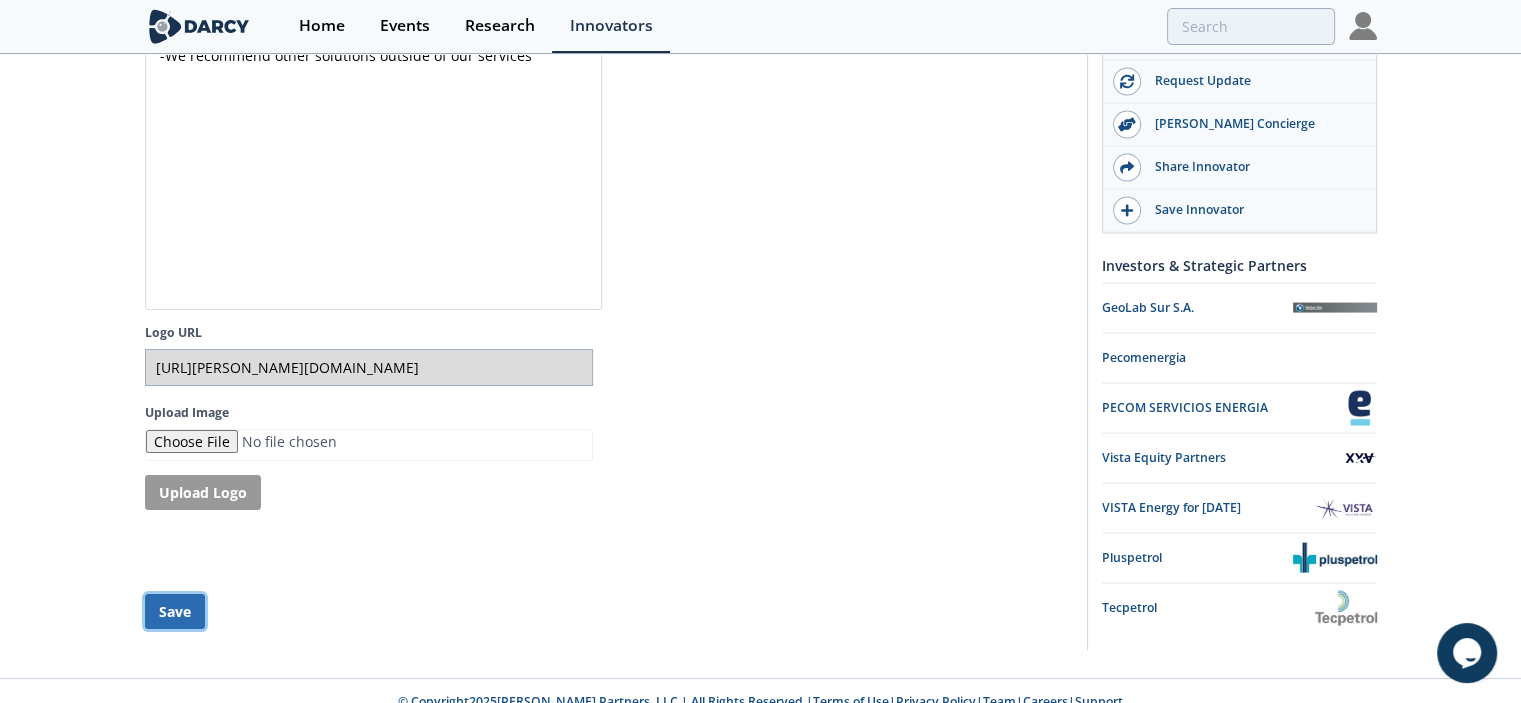 click on "Save" at bounding box center [175, 611] 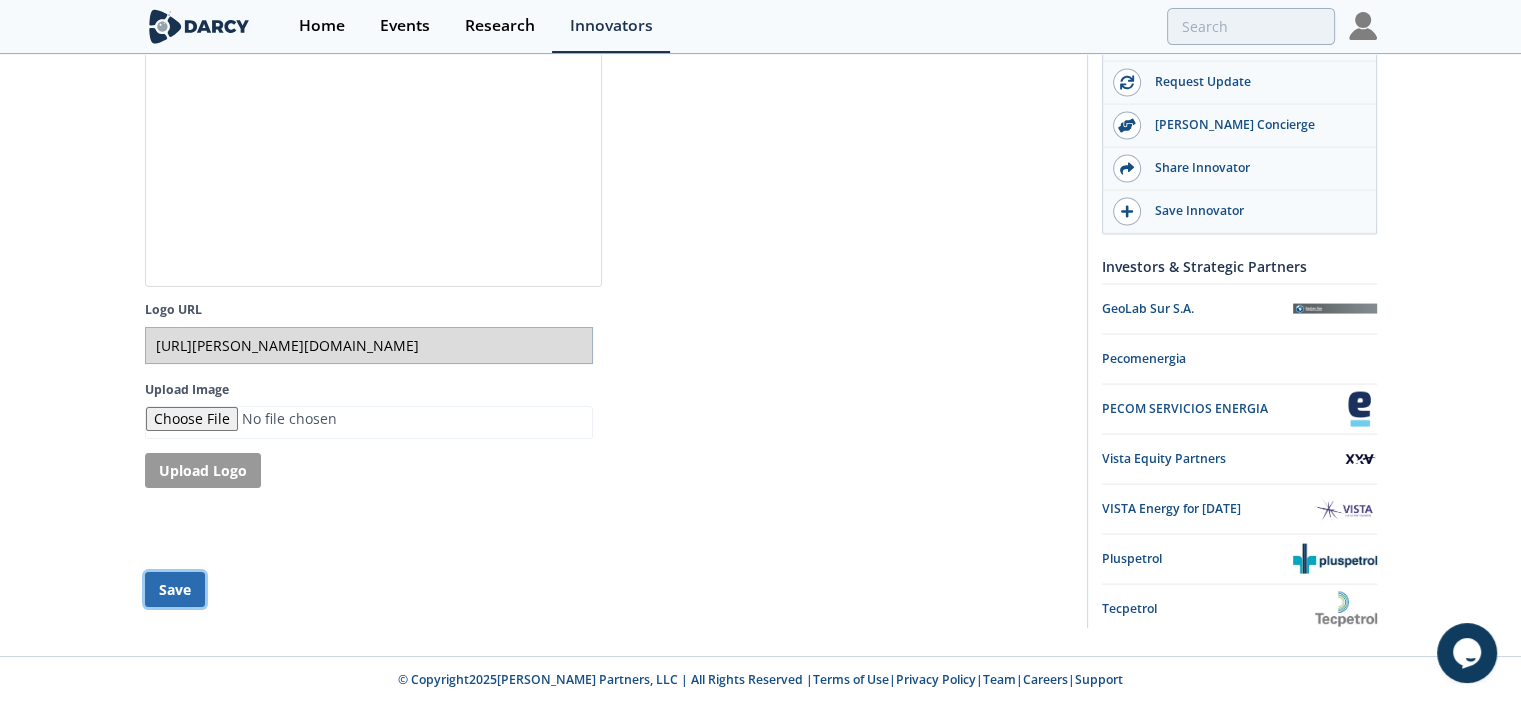 scroll, scrollTop: 4066, scrollLeft: 0, axis: vertical 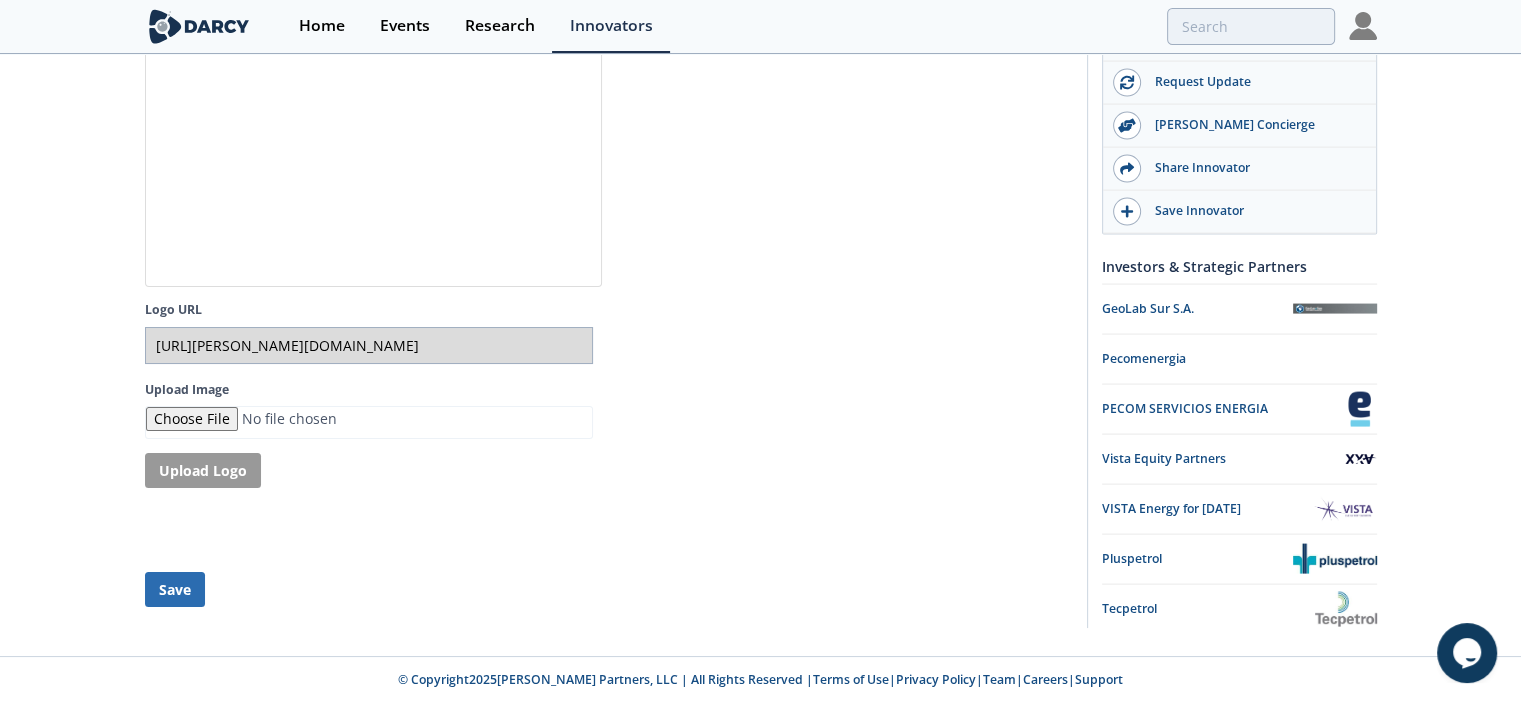 type 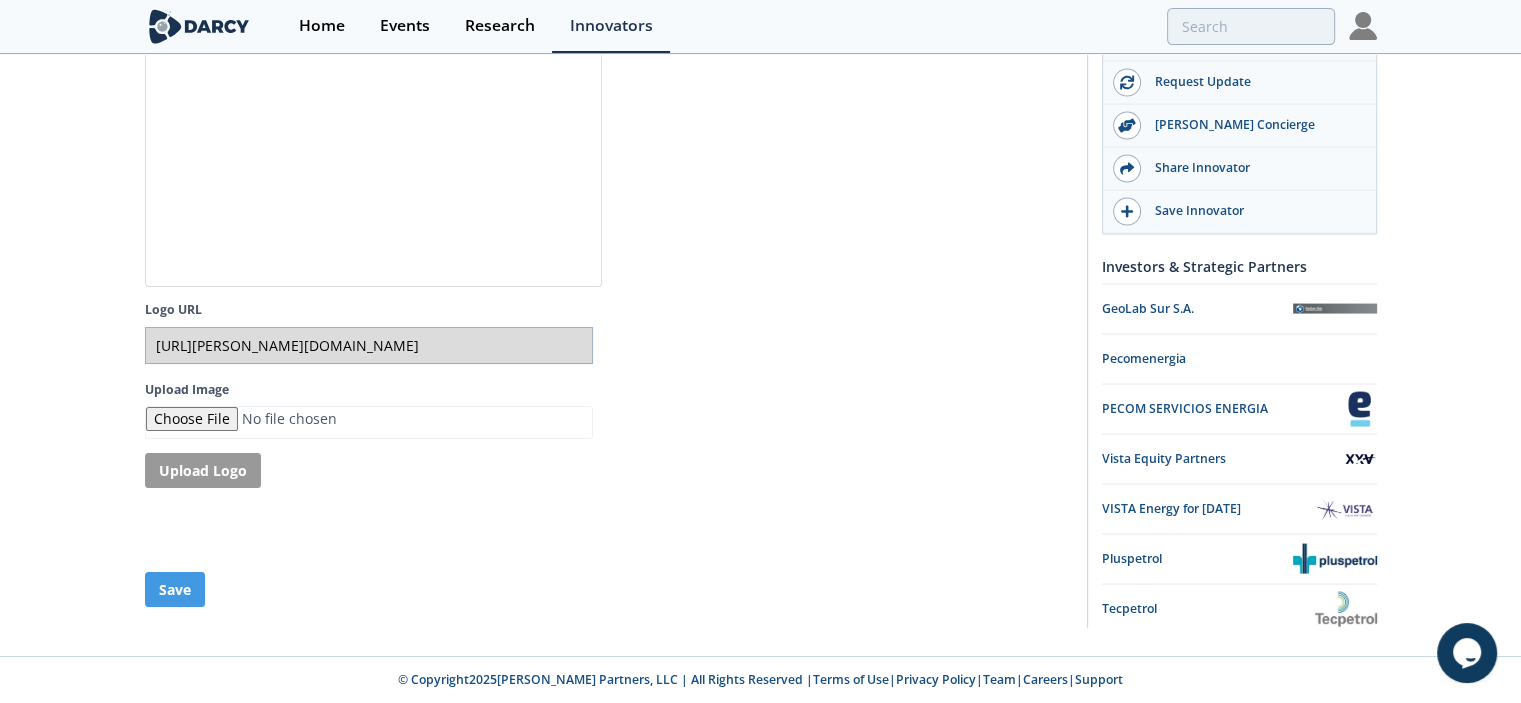 scroll, scrollTop: 4089, scrollLeft: 0, axis: vertical 